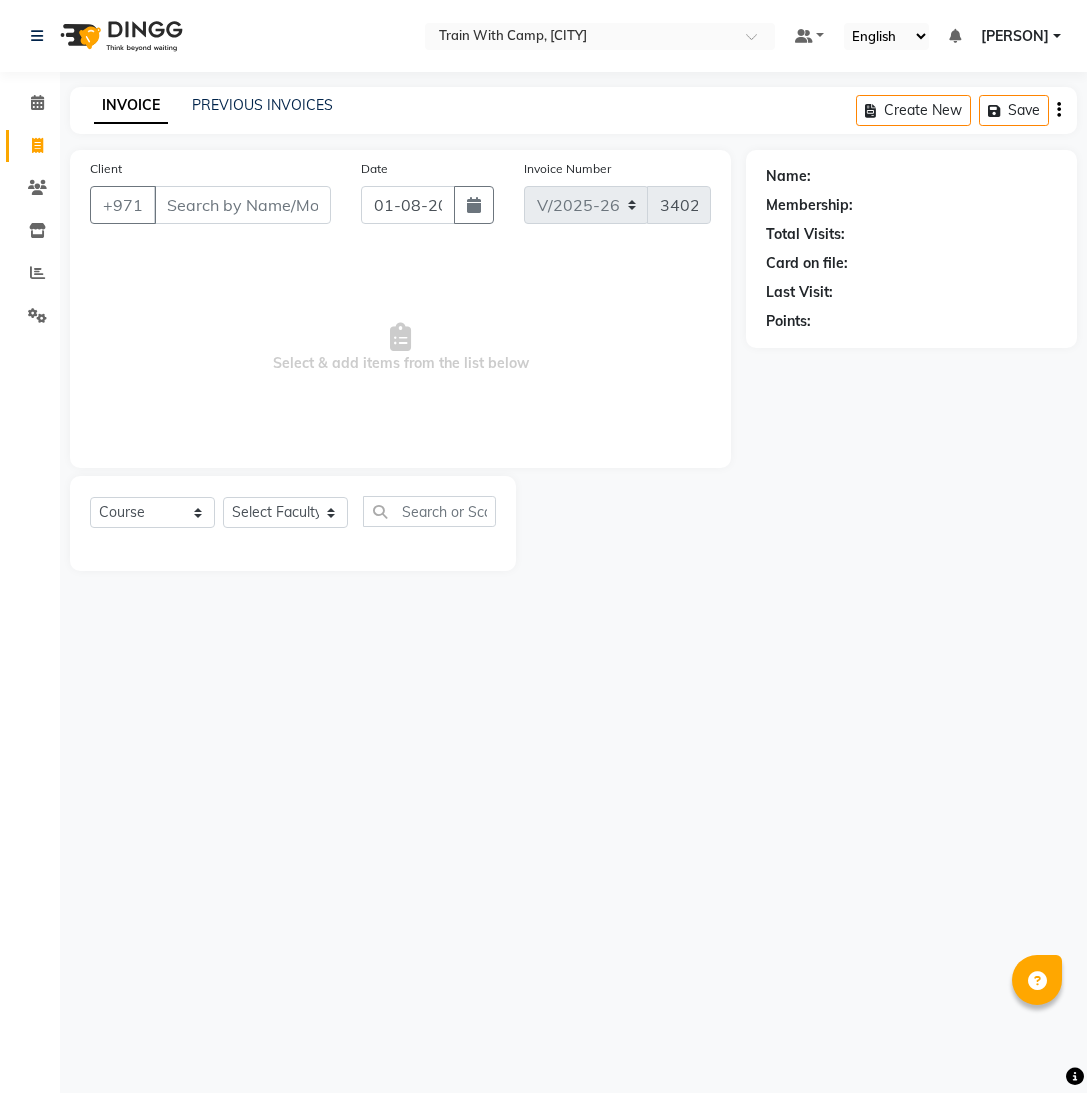 select on "910" 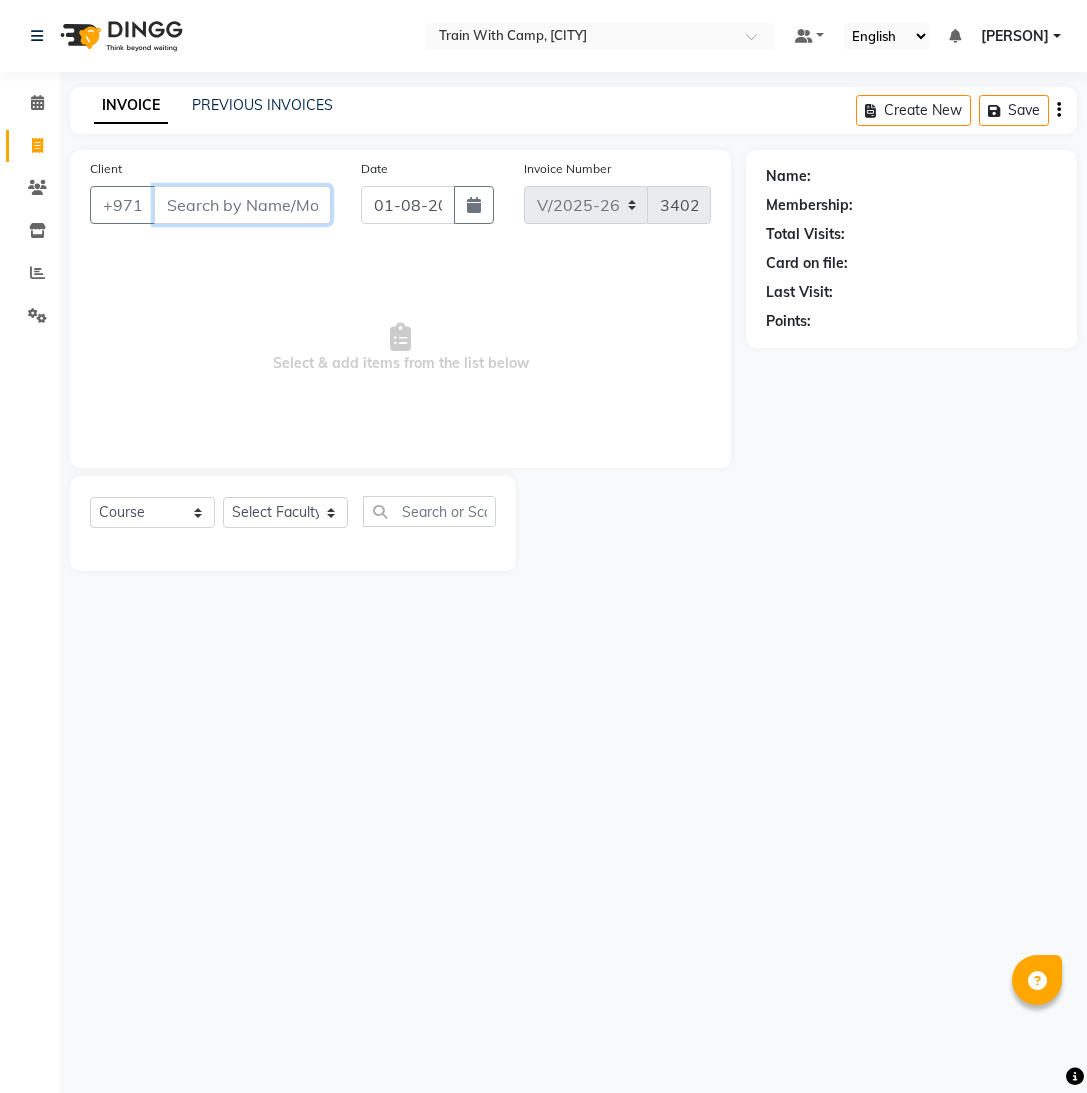 scroll, scrollTop: 0, scrollLeft: 0, axis: both 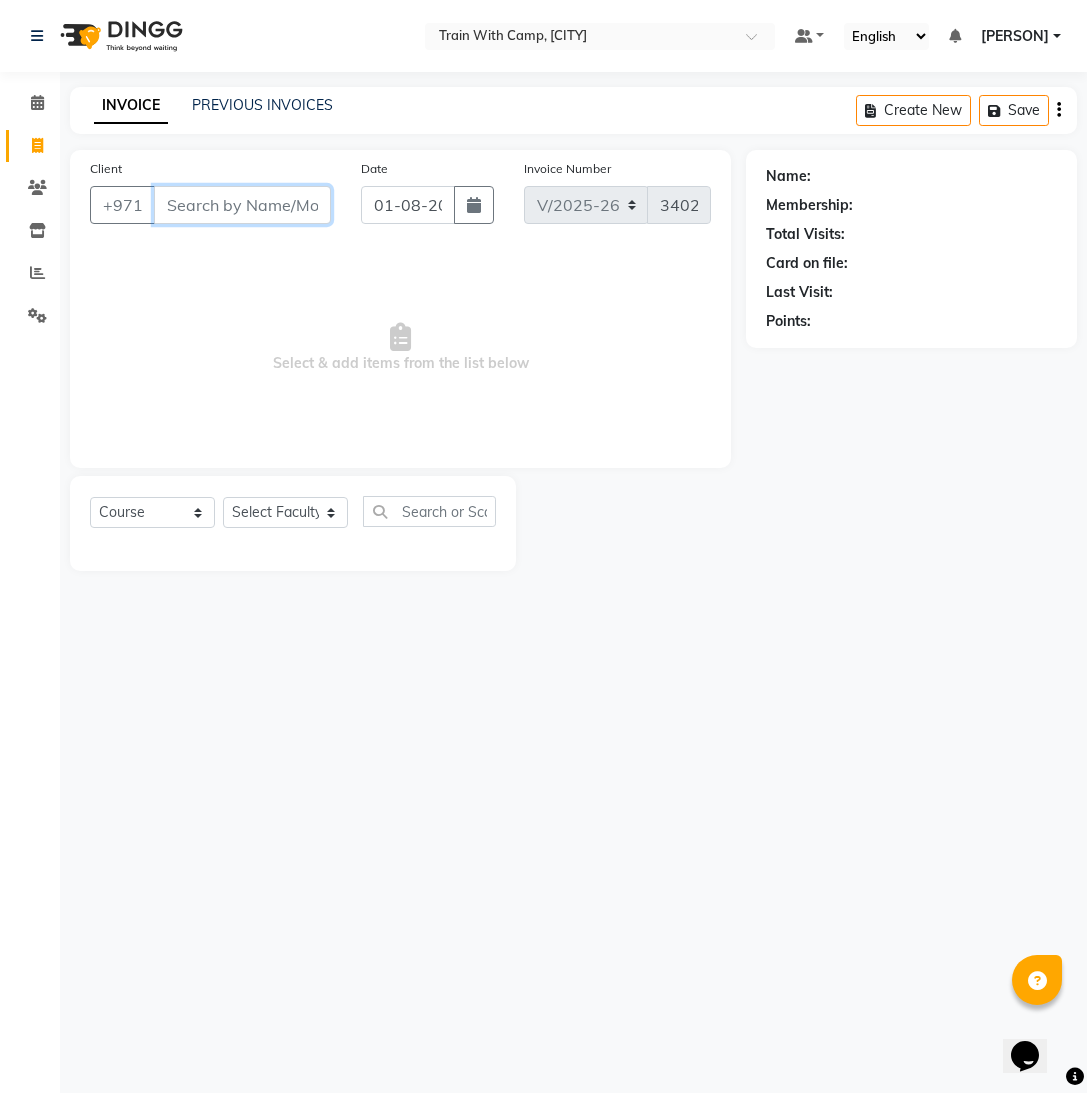 click on "Client" at bounding box center (242, 205) 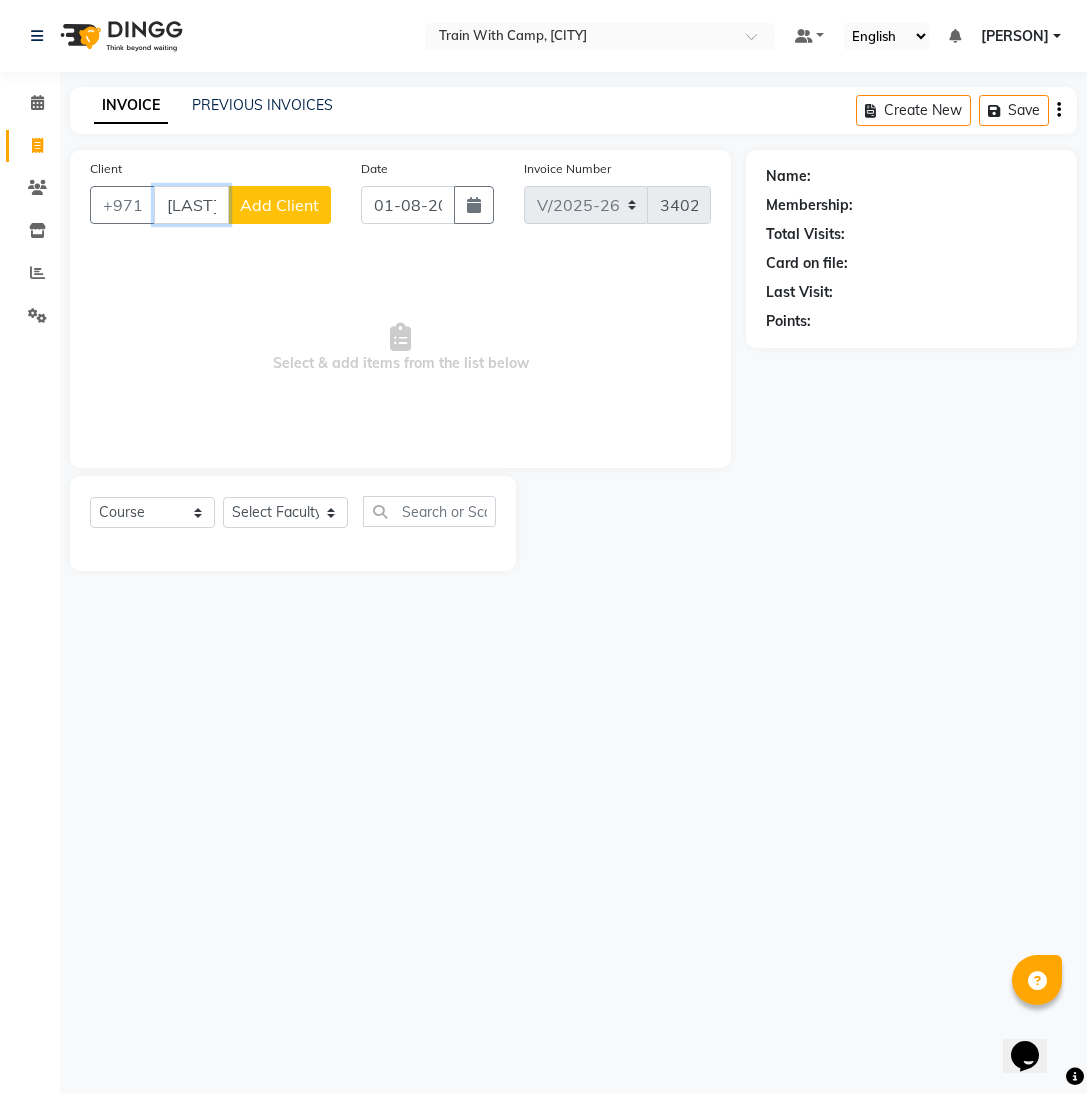 scroll, scrollTop: 0, scrollLeft: 4, axis: horizontal 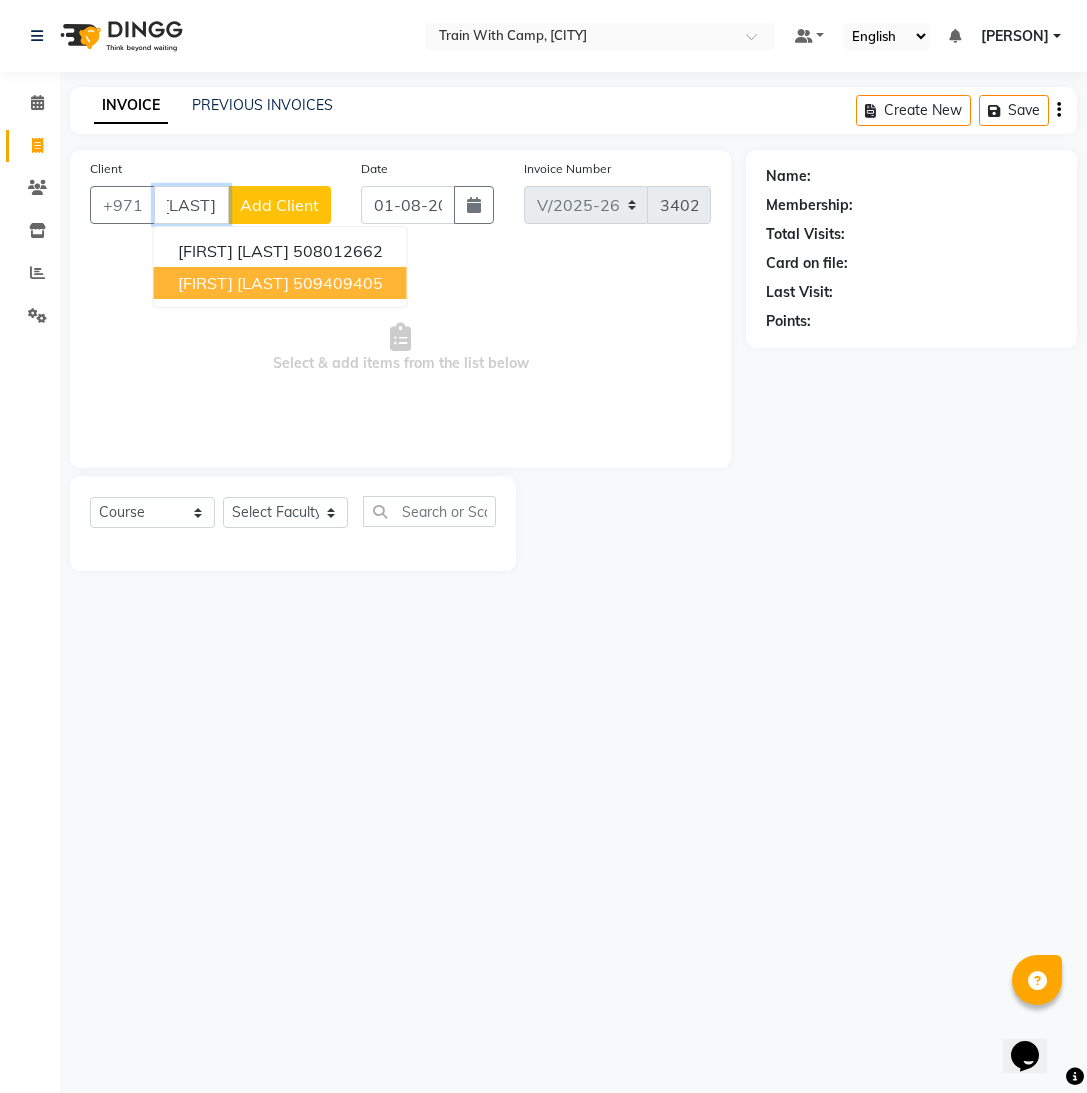 drag, startPoint x: 229, startPoint y: 286, endPoint x: 225, endPoint y: 331, distance: 45.17743 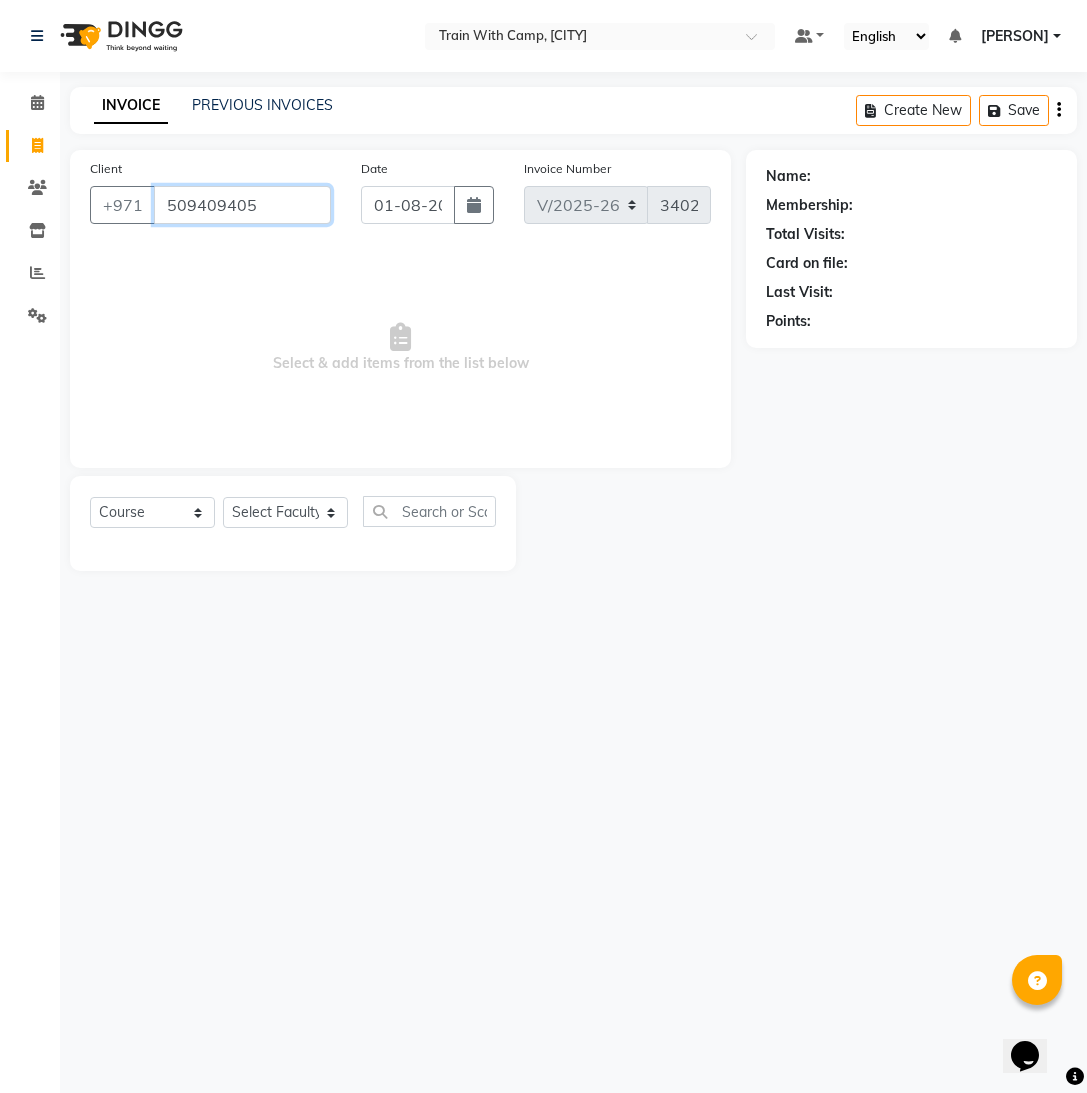 scroll, scrollTop: 0, scrollLeft: 0, axis: both 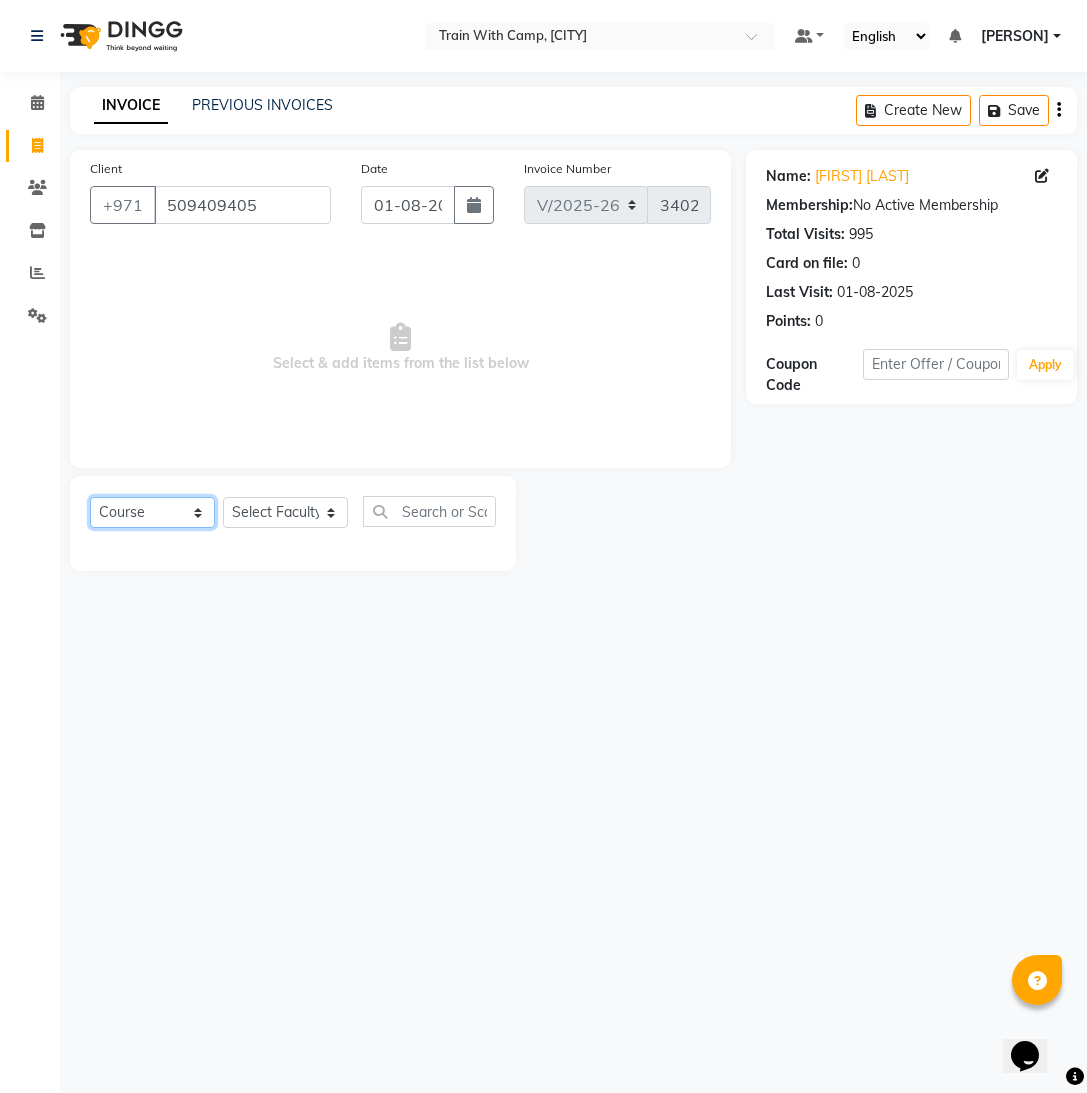 click on "Select  Course  Product  Membership  Package Voucher Prepaid Gift Card" 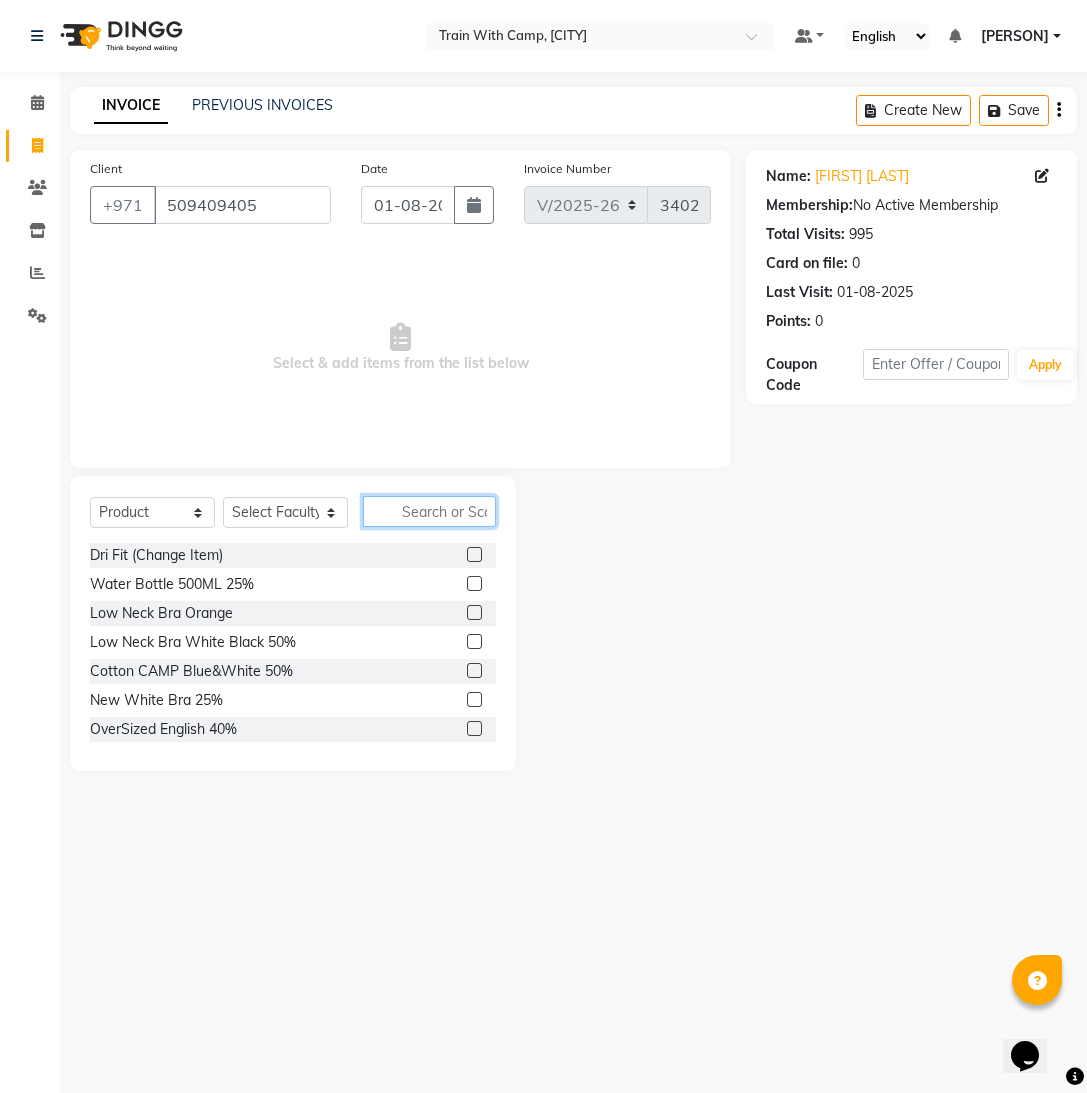 click 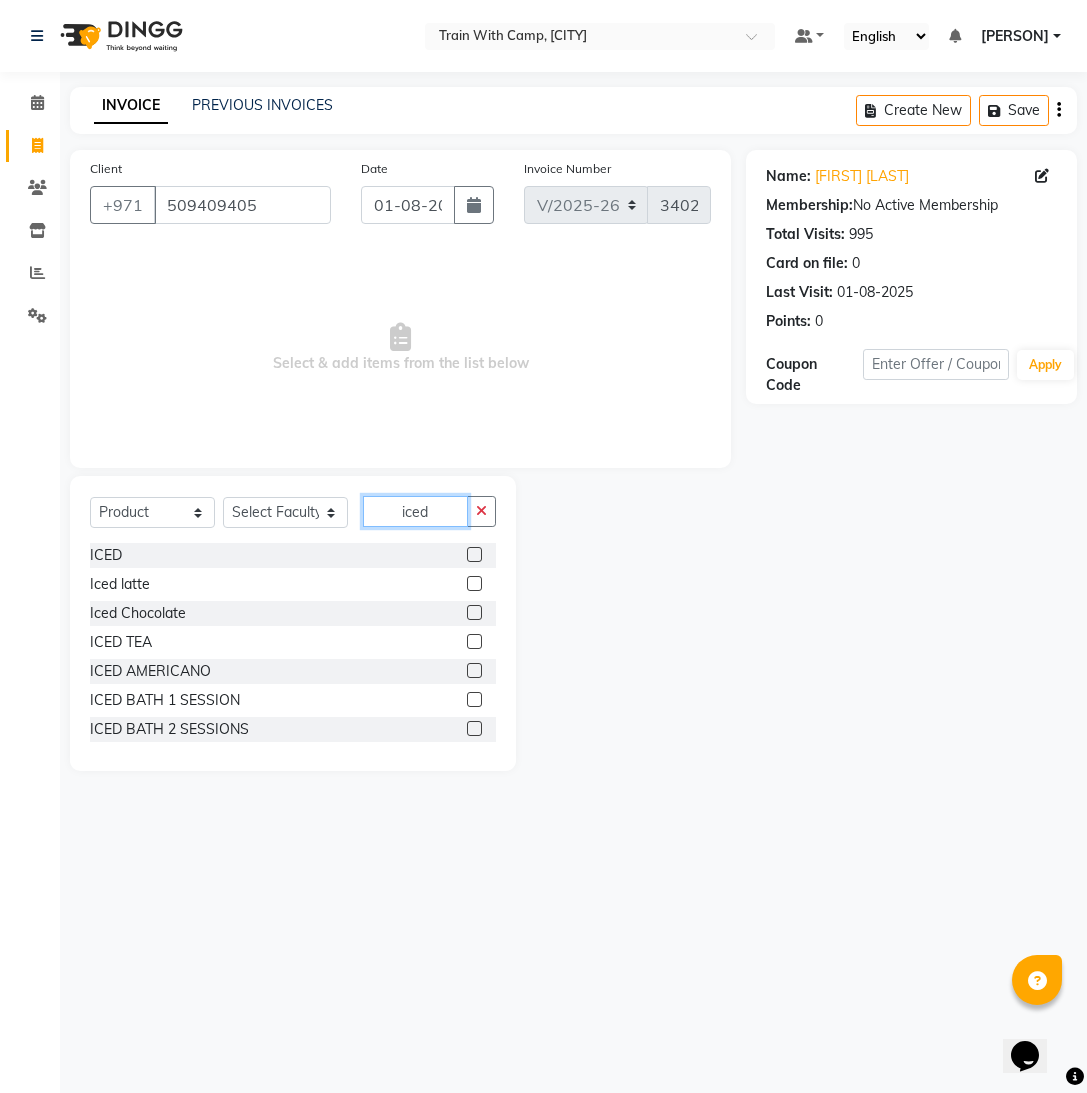 type on "iced" 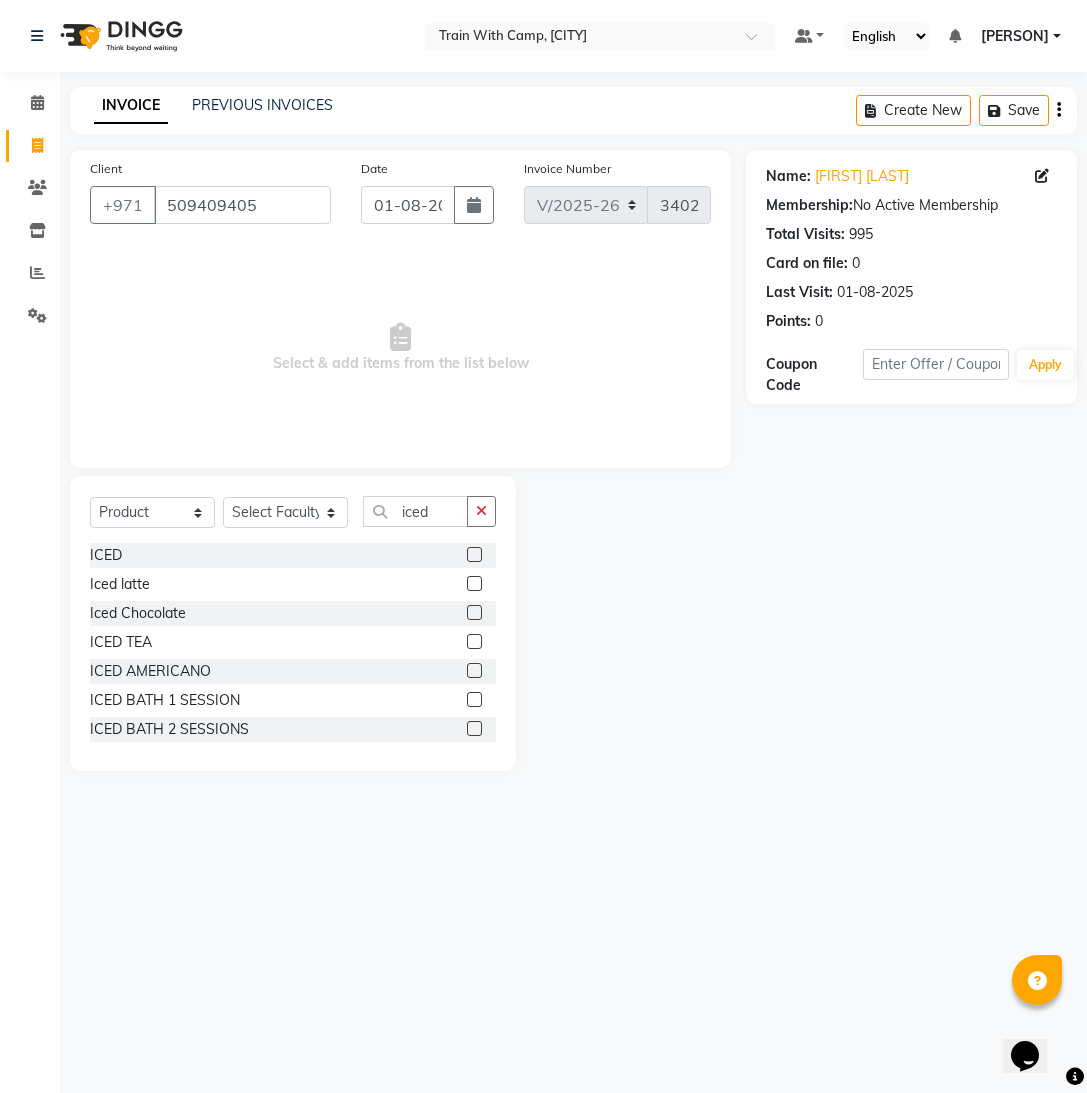 drag, startPoint x: 471, startPoint y: 663, endPoint x: 520, endPoint y: 658, distance: 49.25444 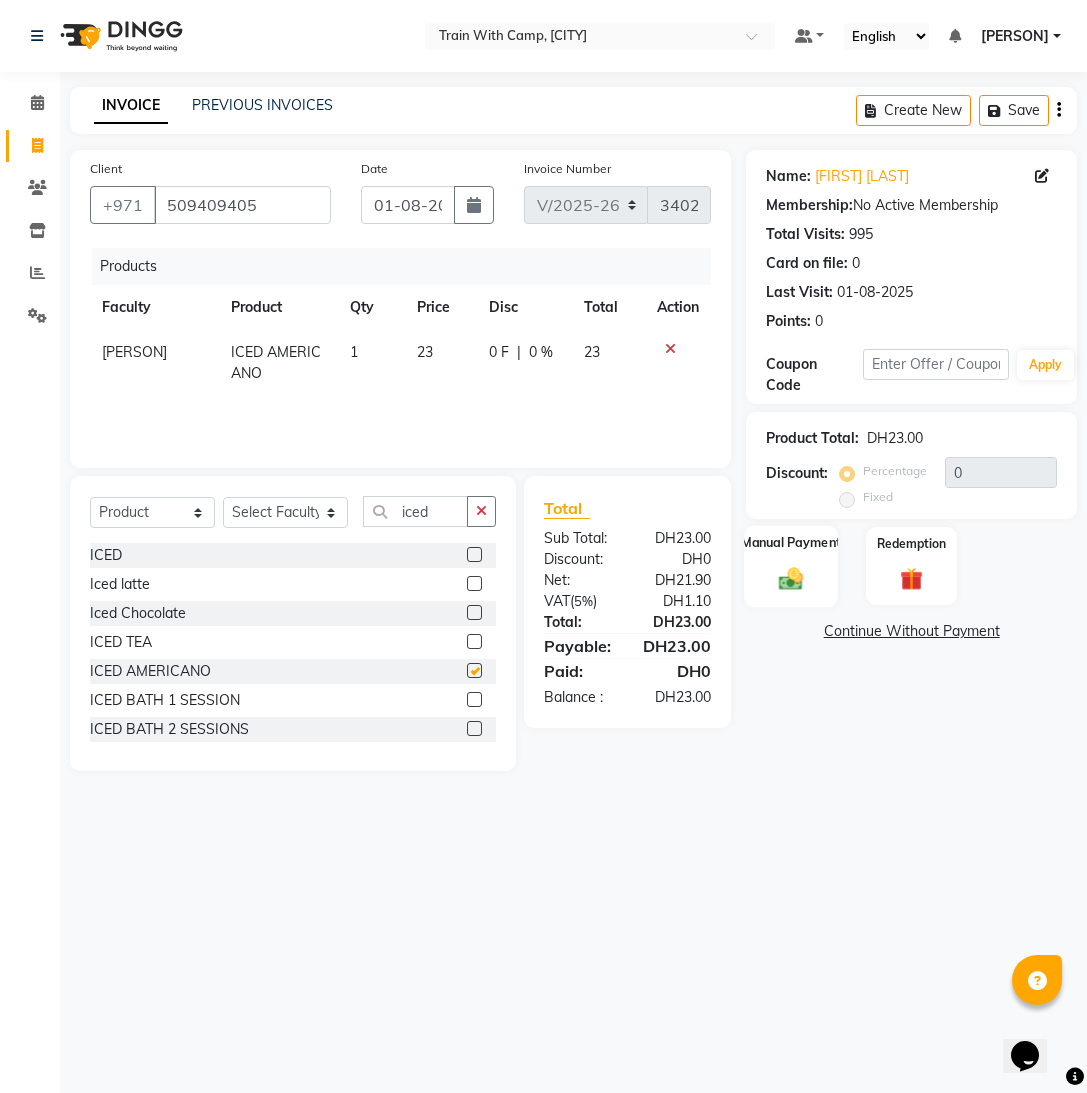 checkbox on "false" 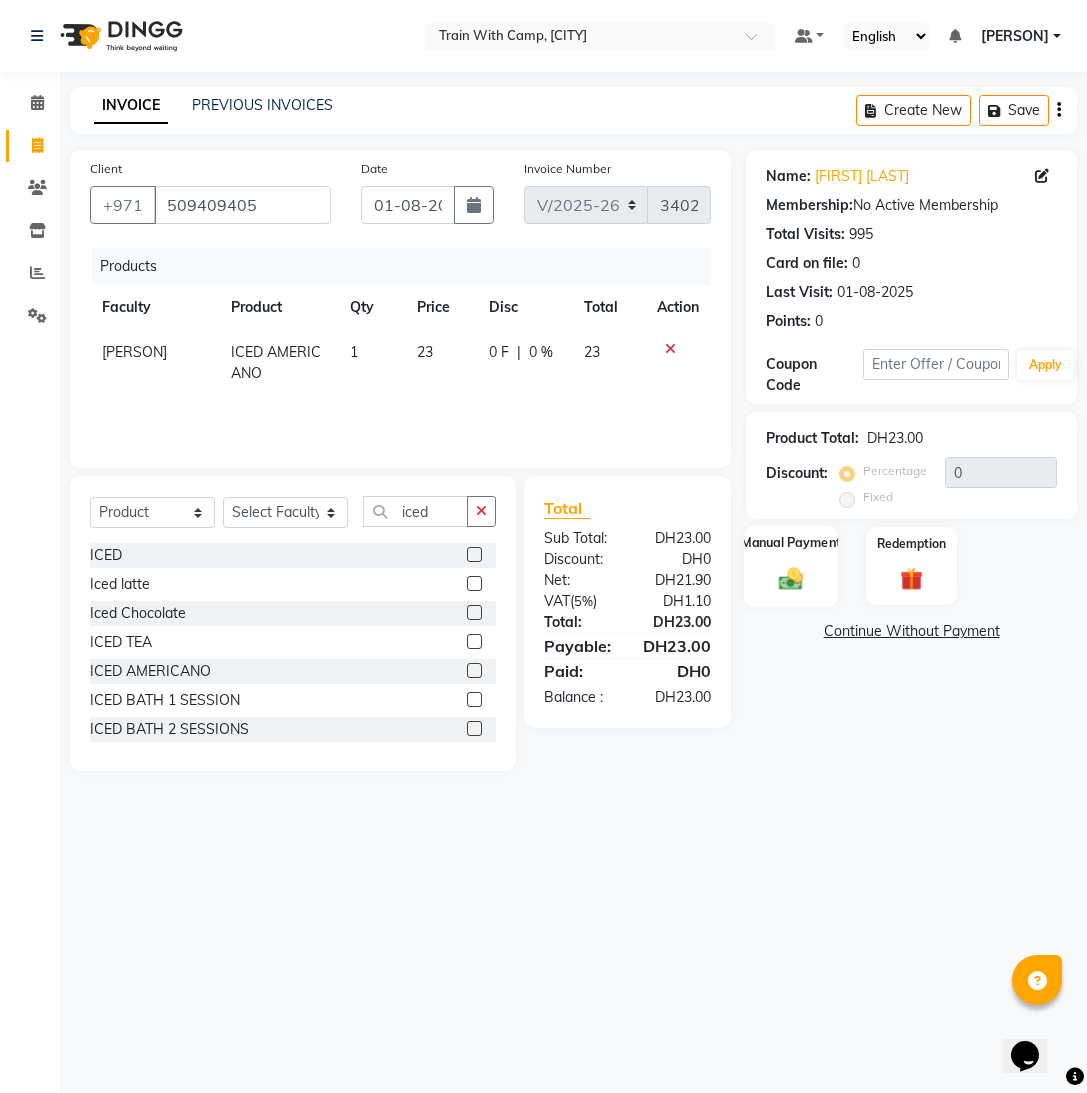 drag, startPoint x: 794, startPoint y: 558, endPoint x: 809, endPoint y: 570, distance: 19.209373 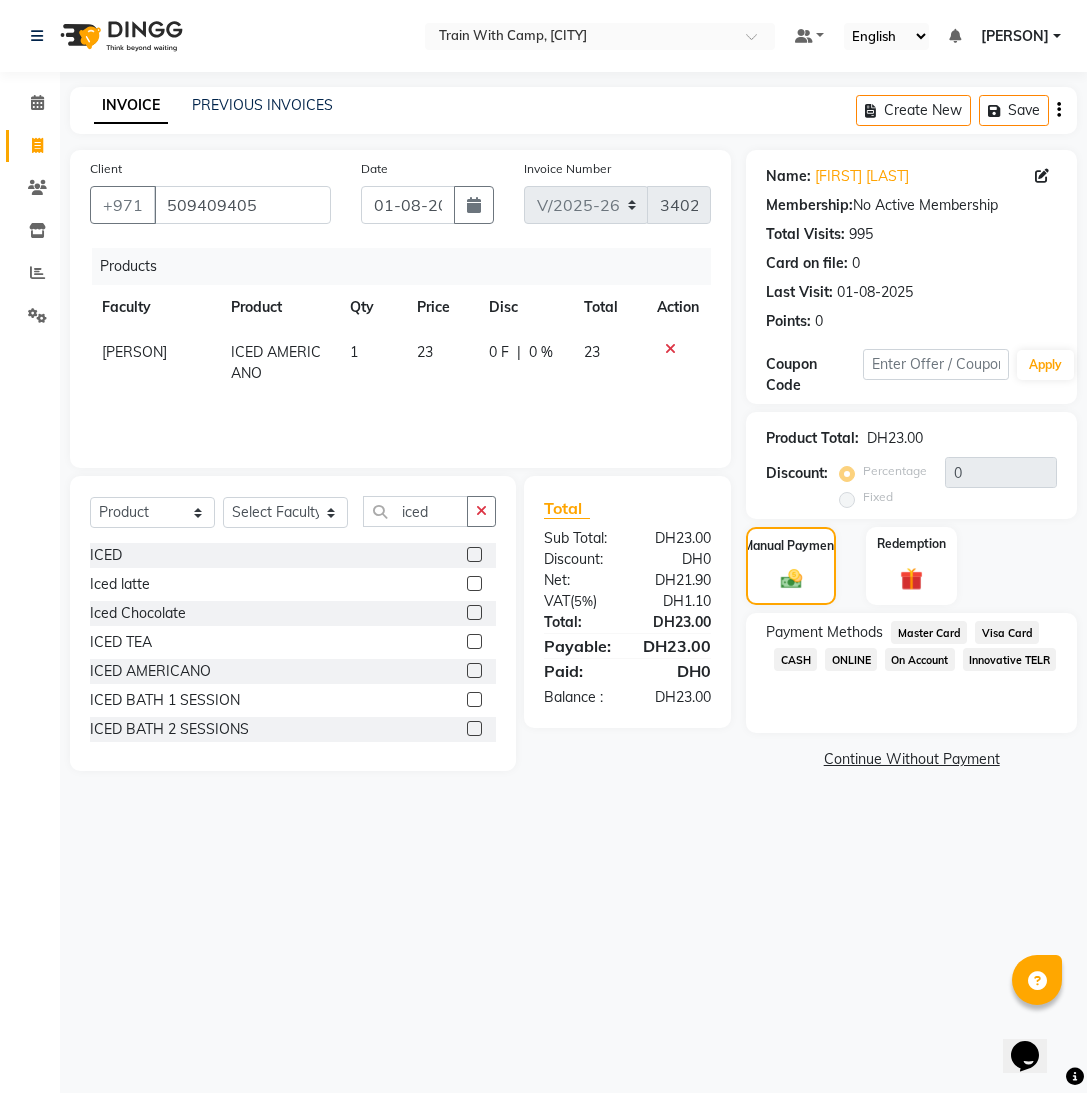 click on "Visa Card" 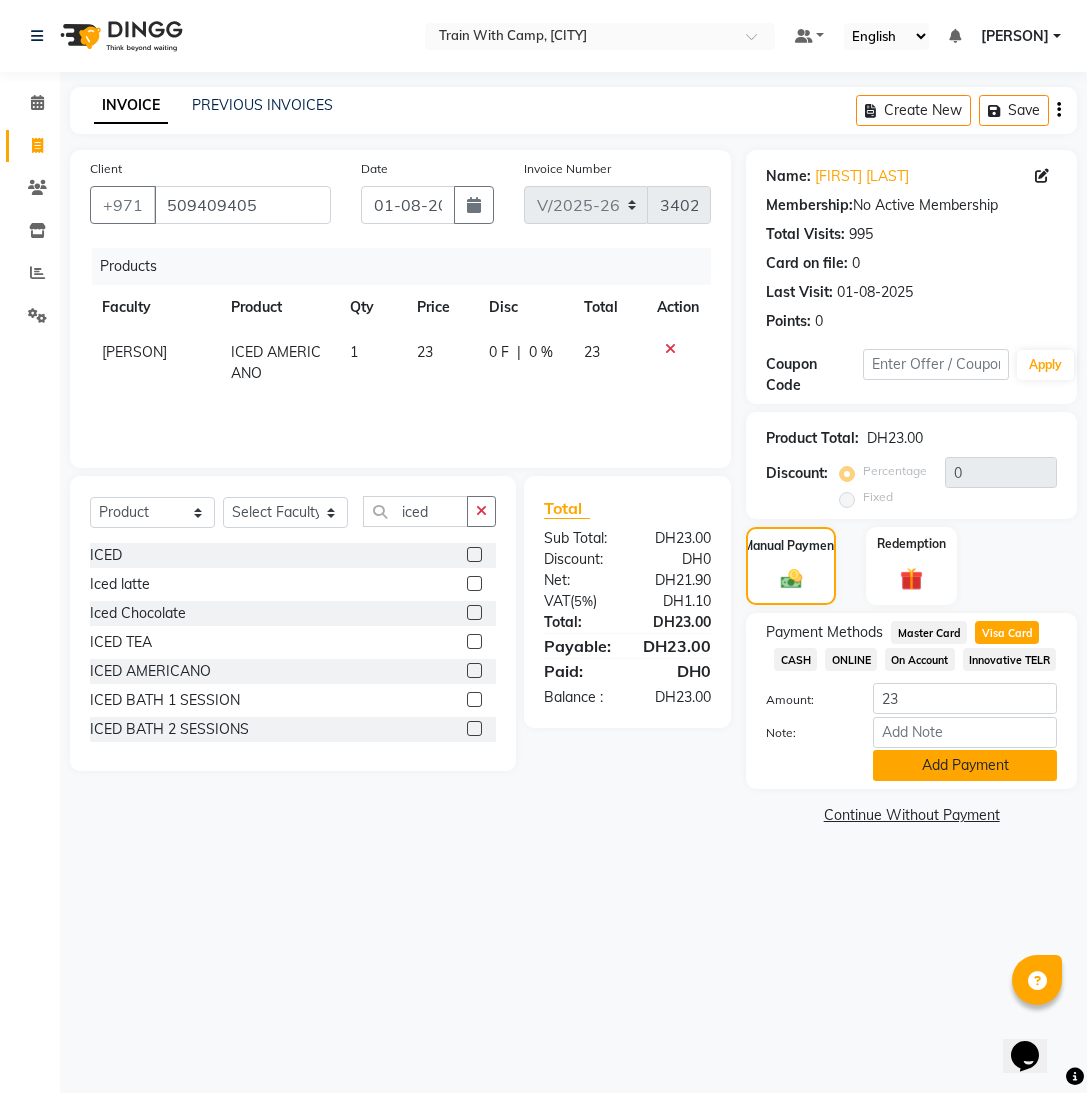 click on "Add Payment" 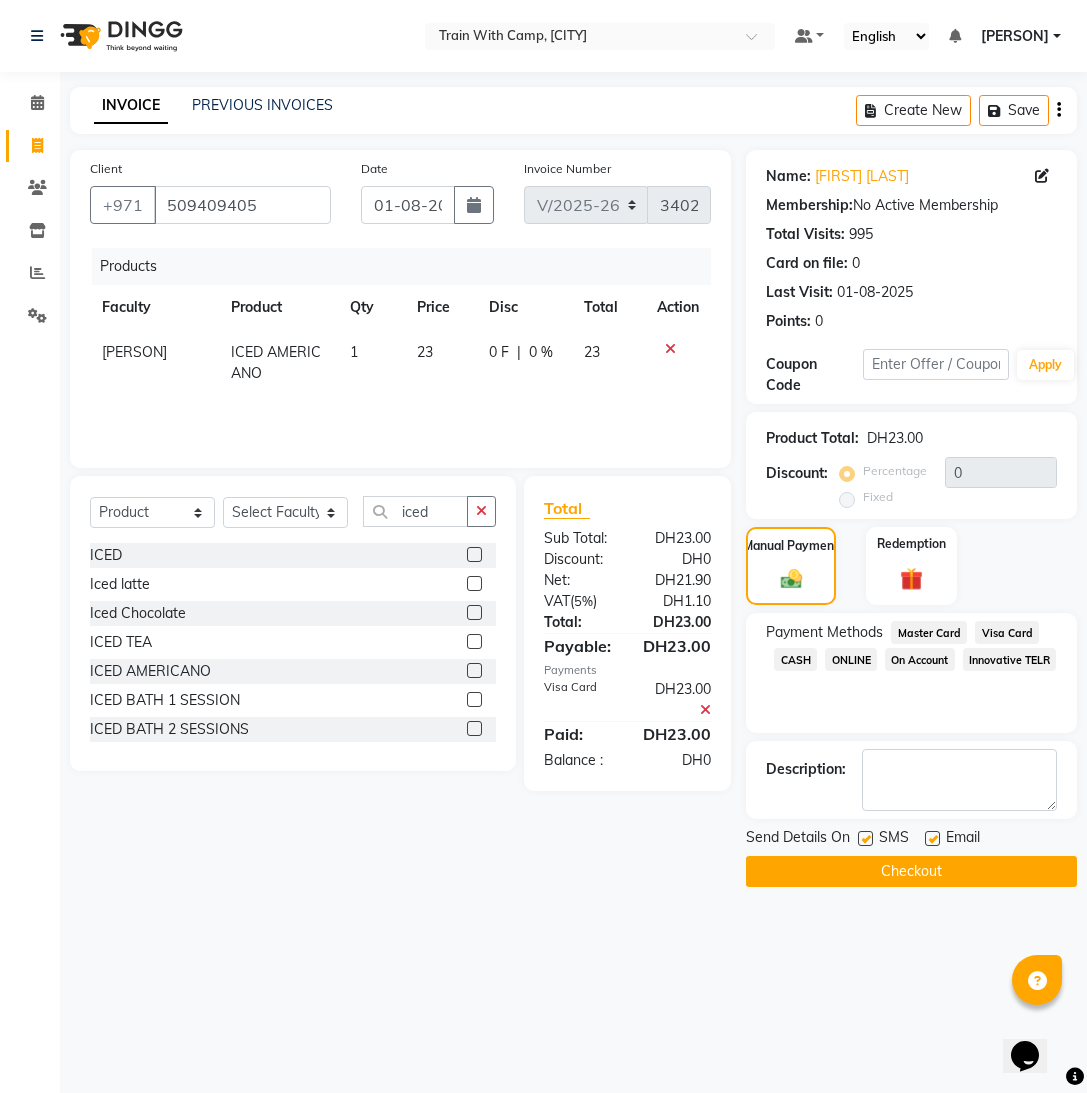 drag, startPoint x: 862, startPoint y: 836, endPoint x: 909, endPoint y: 840, distance: 47.169907 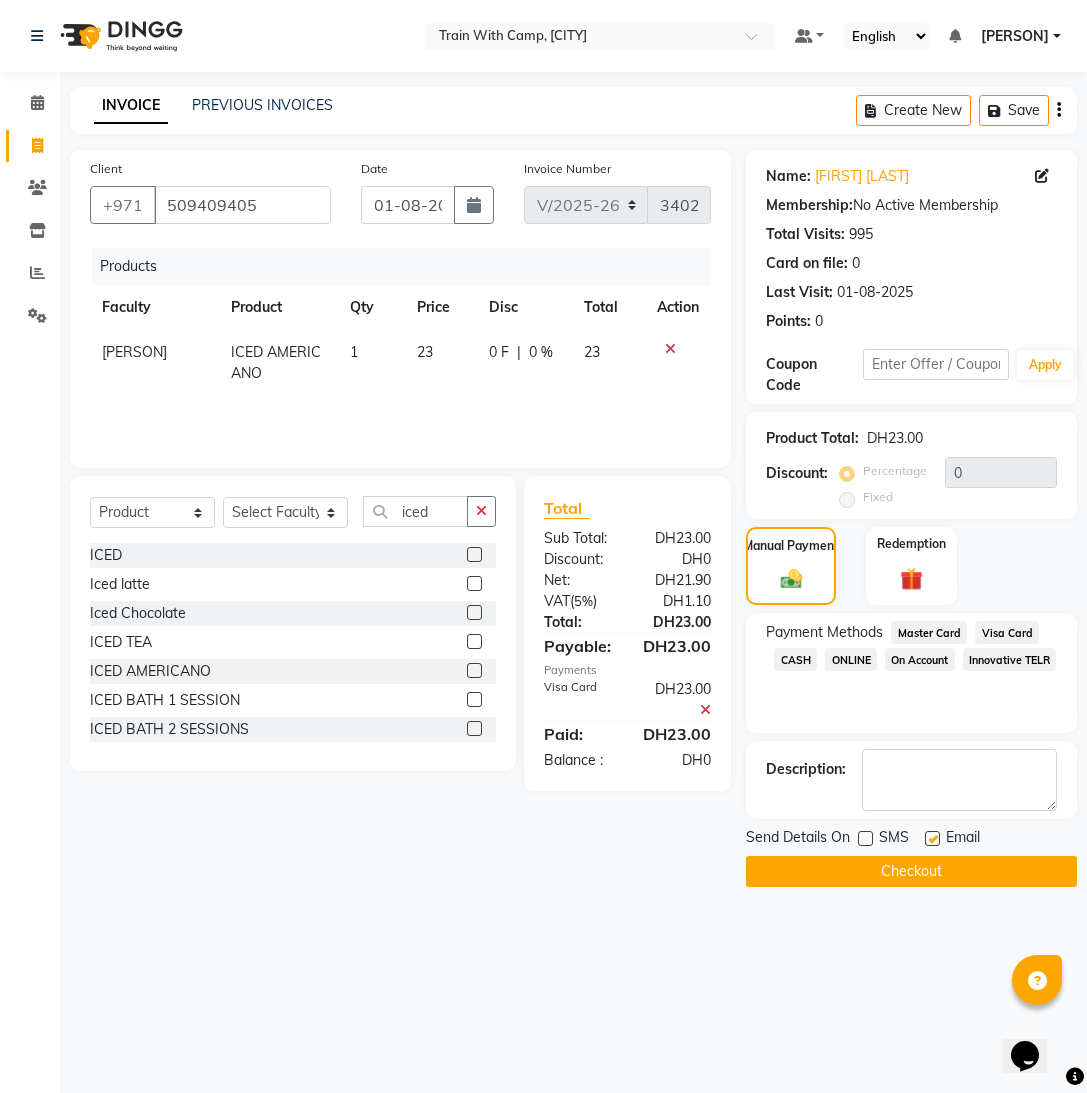 click 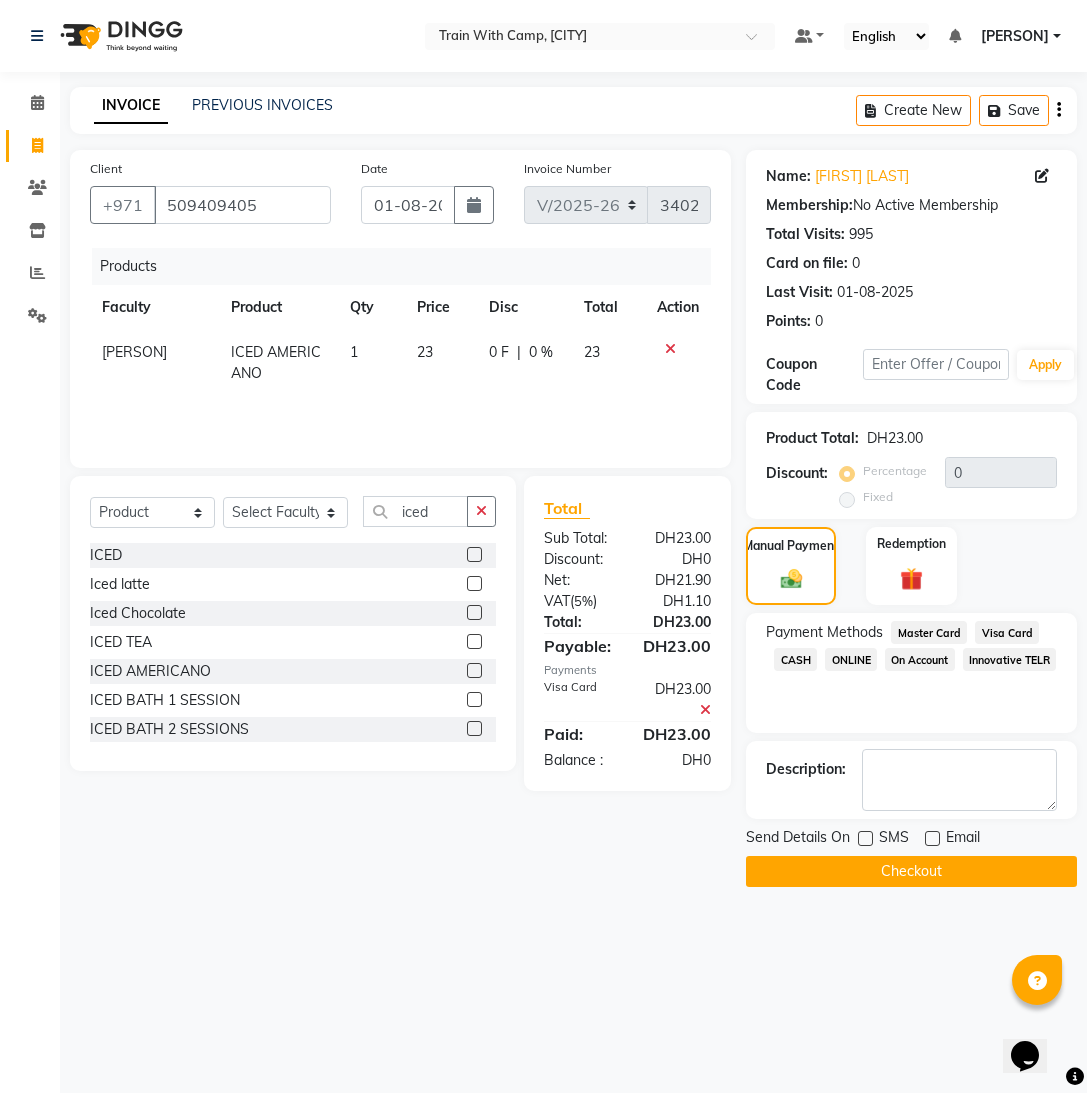 drag, startPoint x: 910, startPoint y: 873, endPoint x: 1012, endPoint y: 828, distance: 111.48543 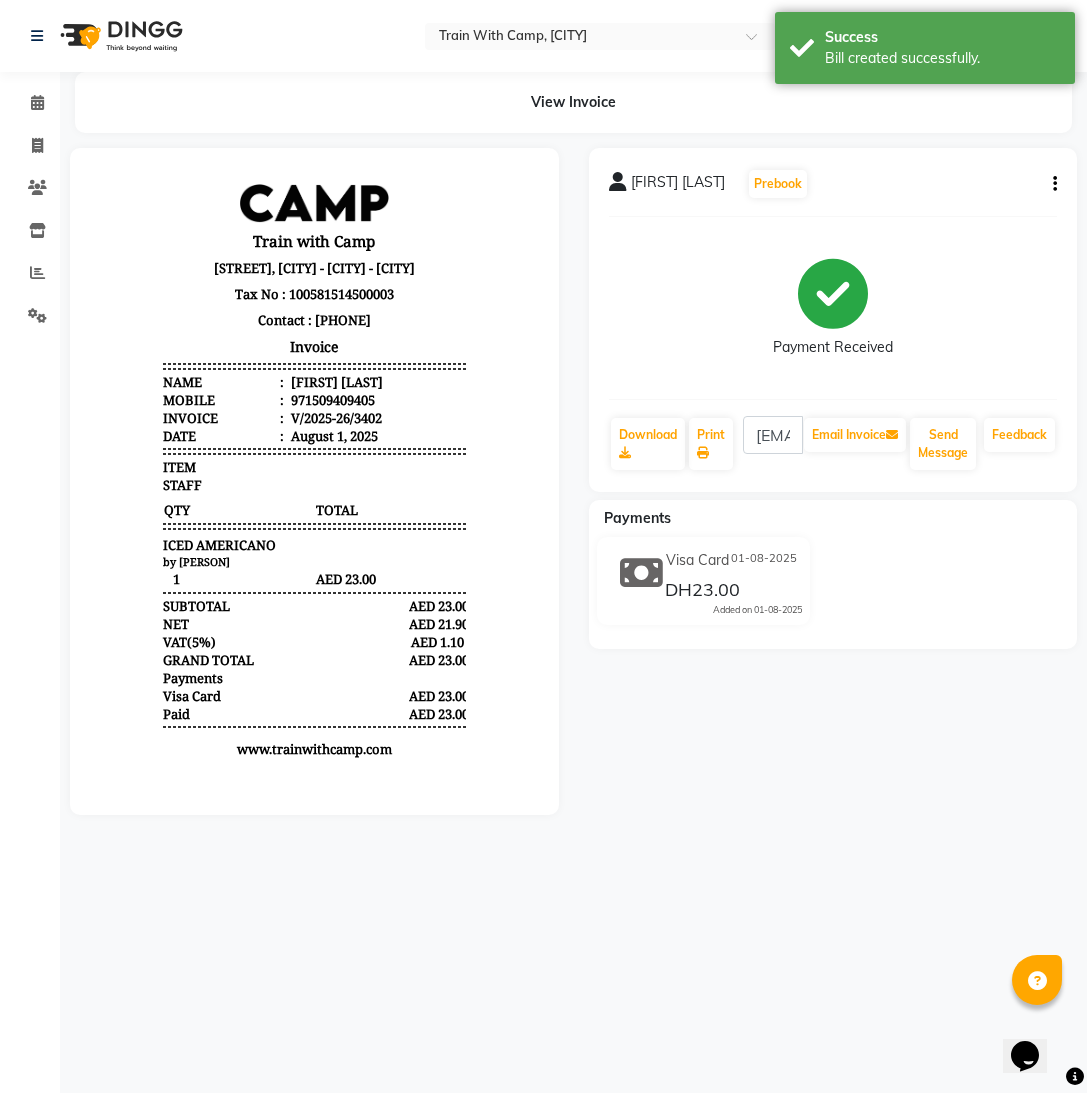 scroll, scrollTop: 0, scrollLeft: 0, axis: both 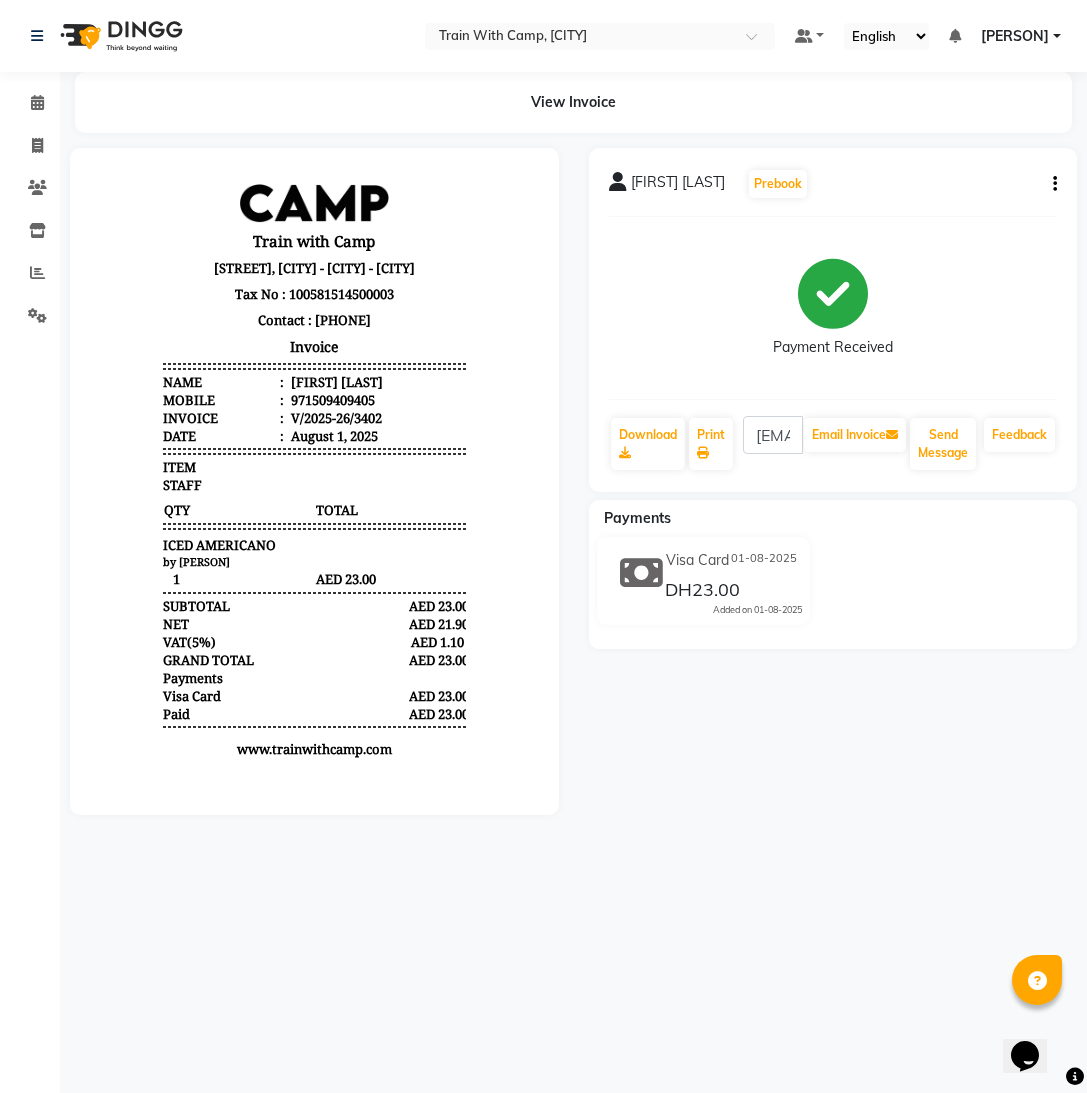 drag, startPoint x: 1038, startPoint y: 30, endPoint x: 1033, endPoint y: 55, distance: 25.495098 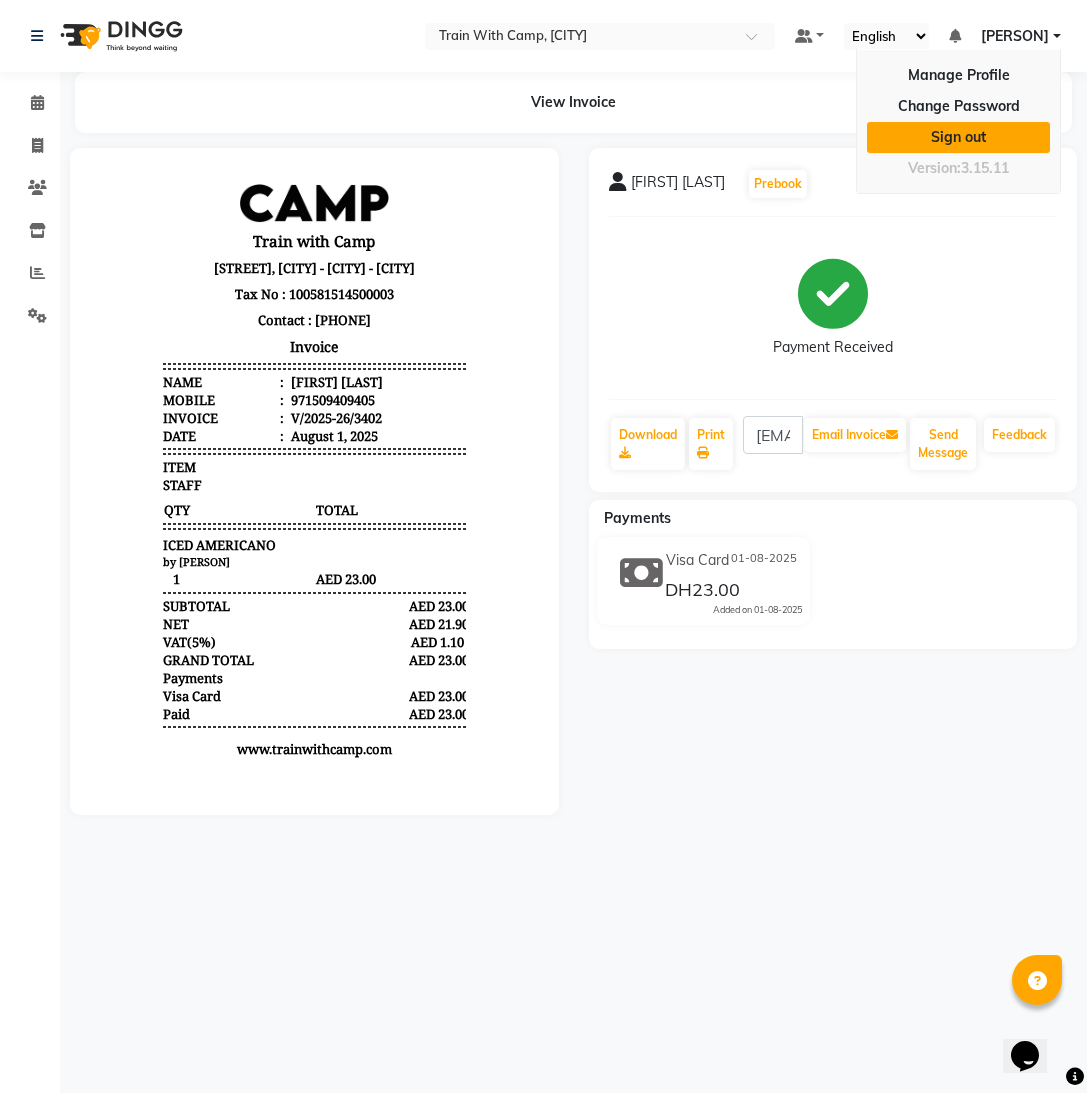click on "Sign out" at bounding box center [958, 137] 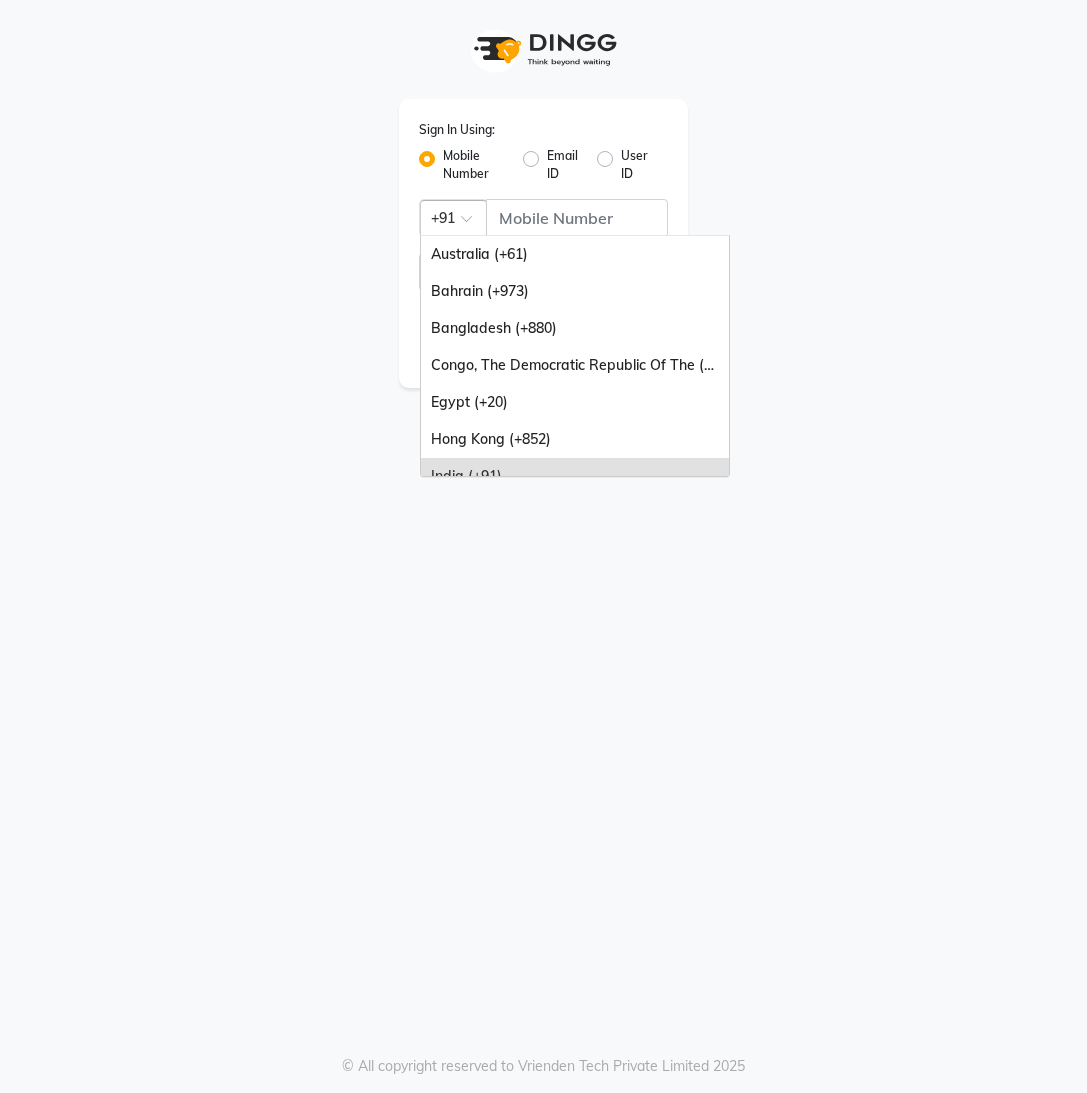 scroll, scrollTop: 0, scrollLeft: 0, axis: both 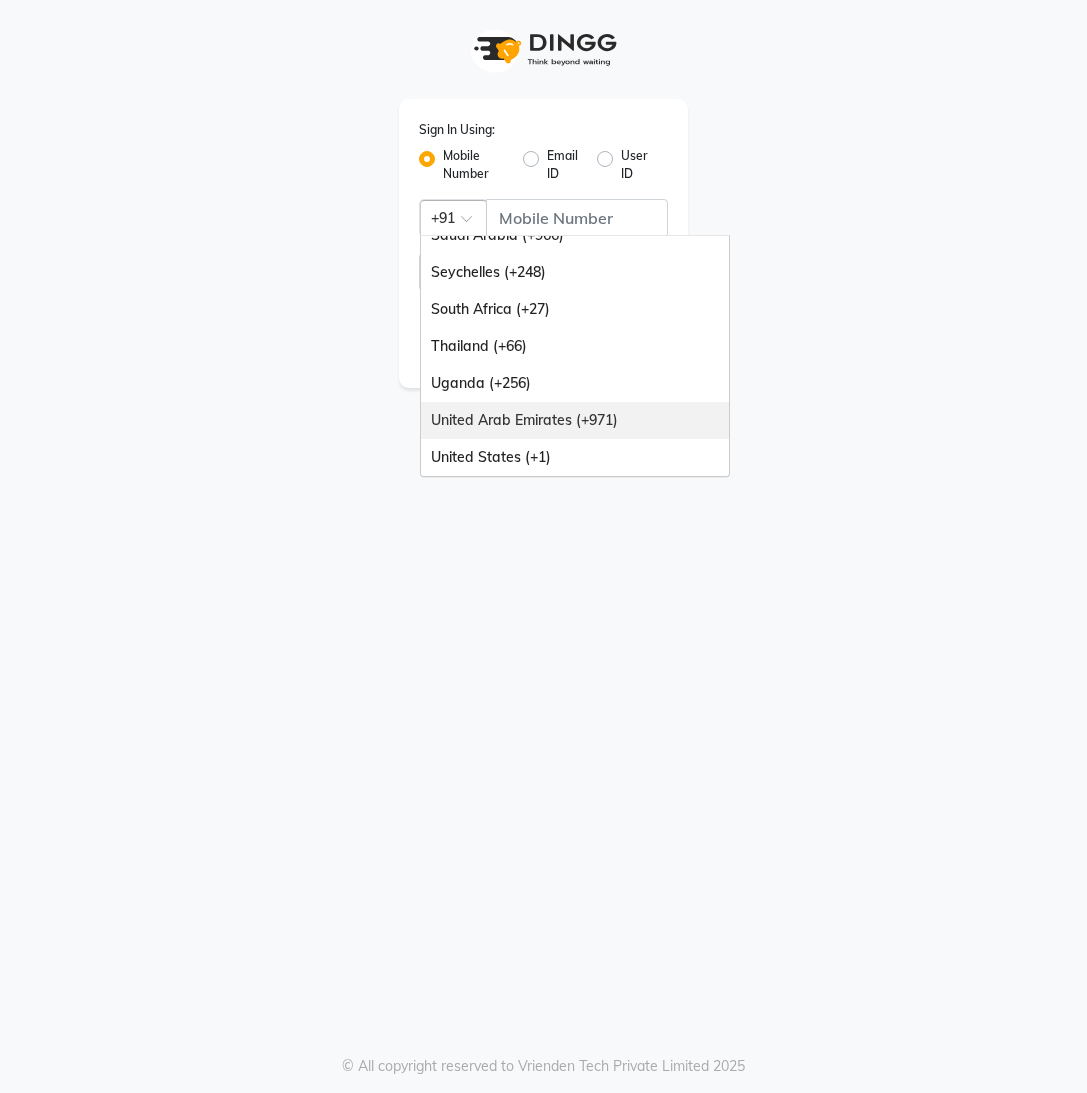 drag, startPoint x: 556, startPoint y: 421, endPoint x: 547, endPoint y: 242, distance: 179.22612 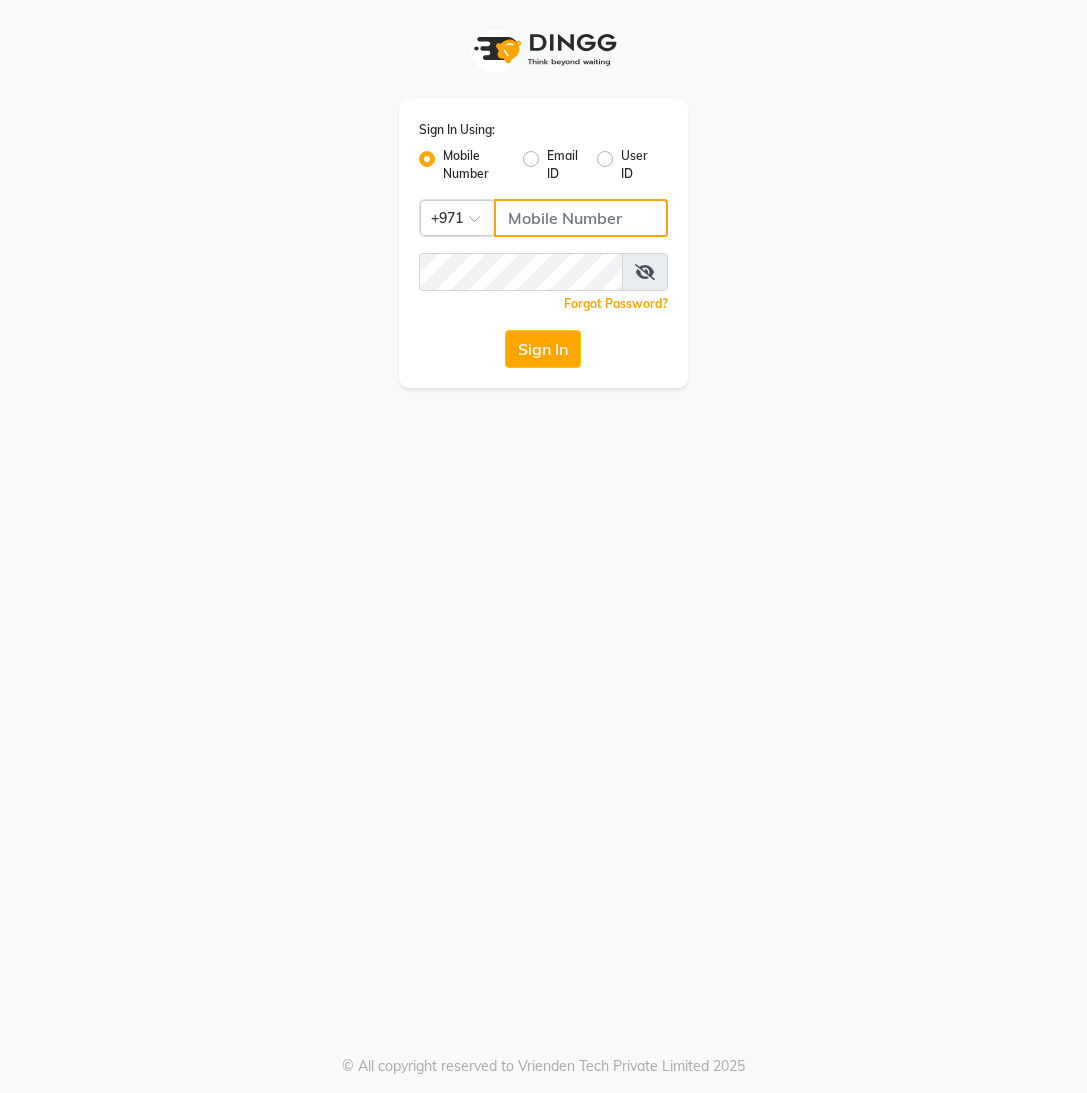 click 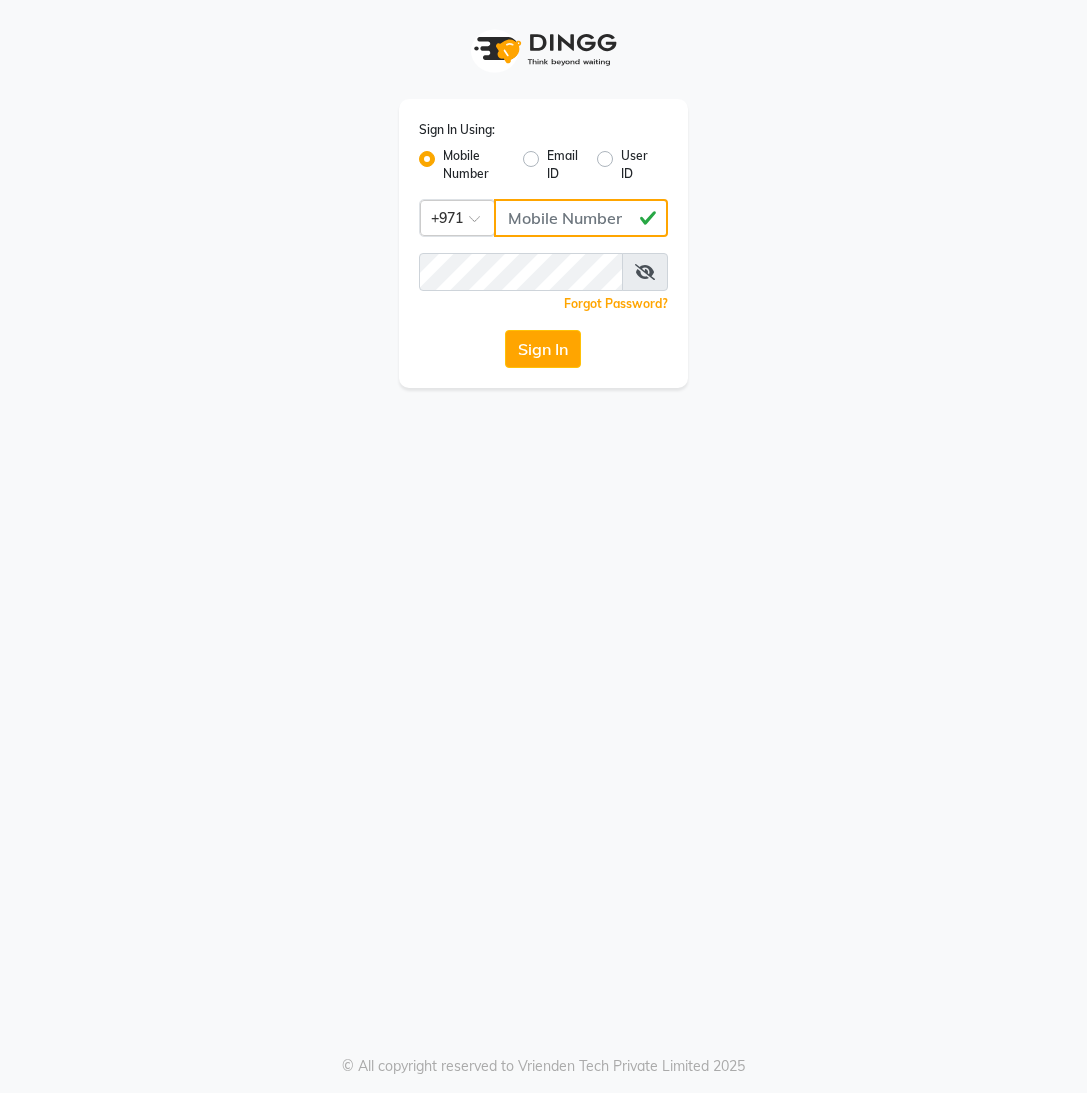 type on "[PHONE]" 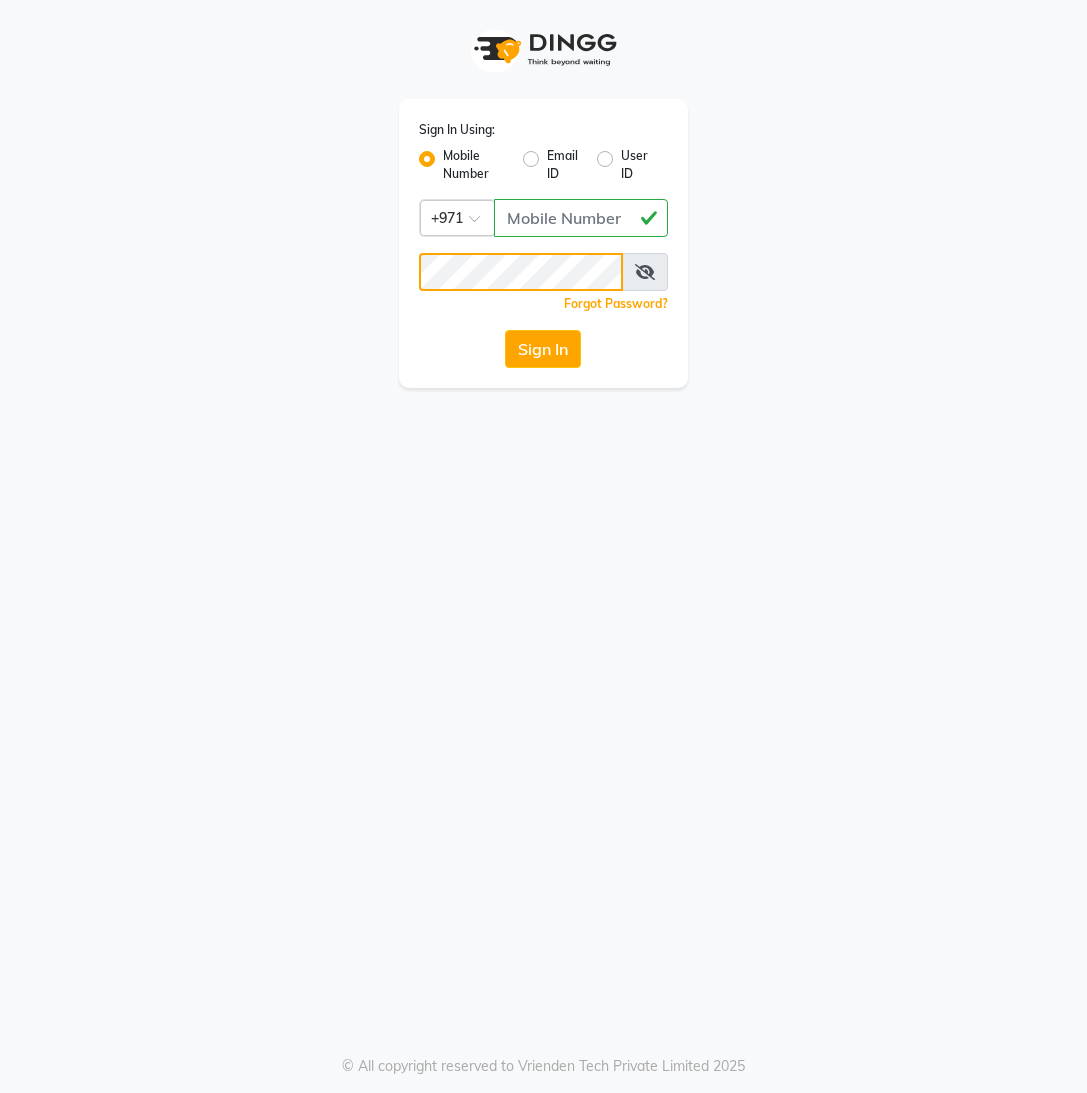 click on "Sign In" 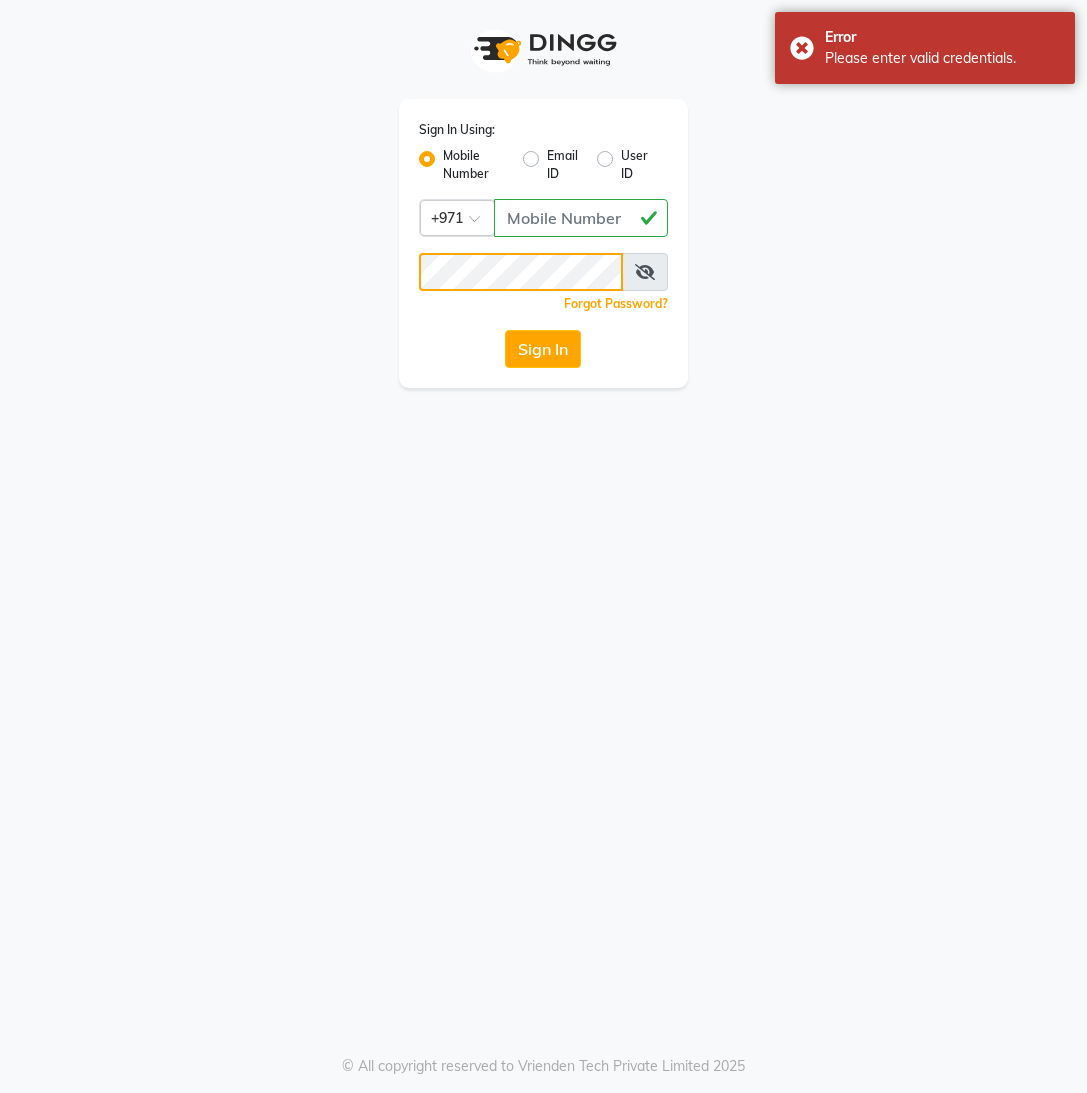 click on "Sign In Using: Mobile Number Email ID User ID Country Code × +971 [PHONE]  Remember me Forgot Password?  Sign In" 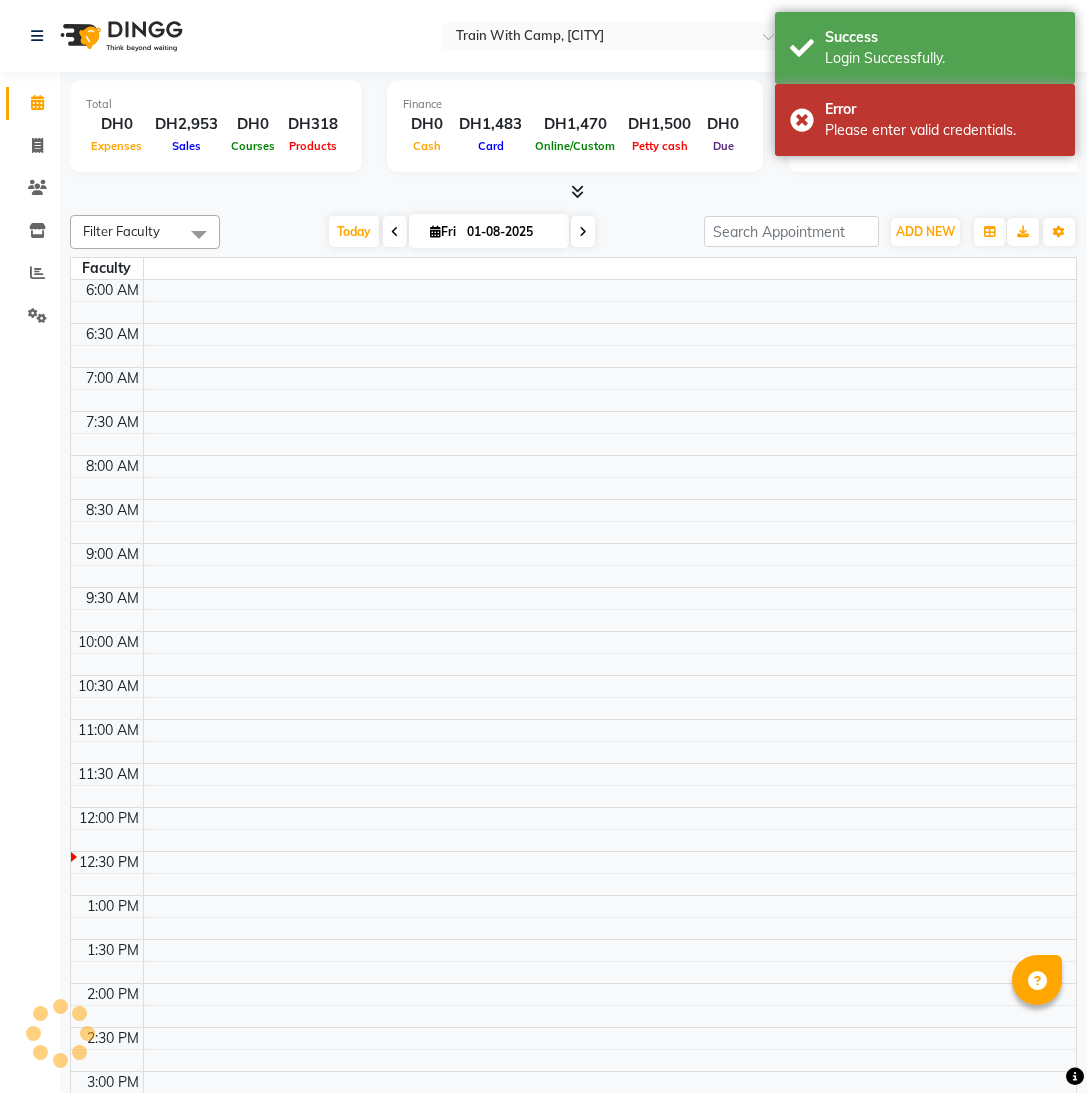 scroll, scrollTop: 0, scrollLeft: 0, axis: both 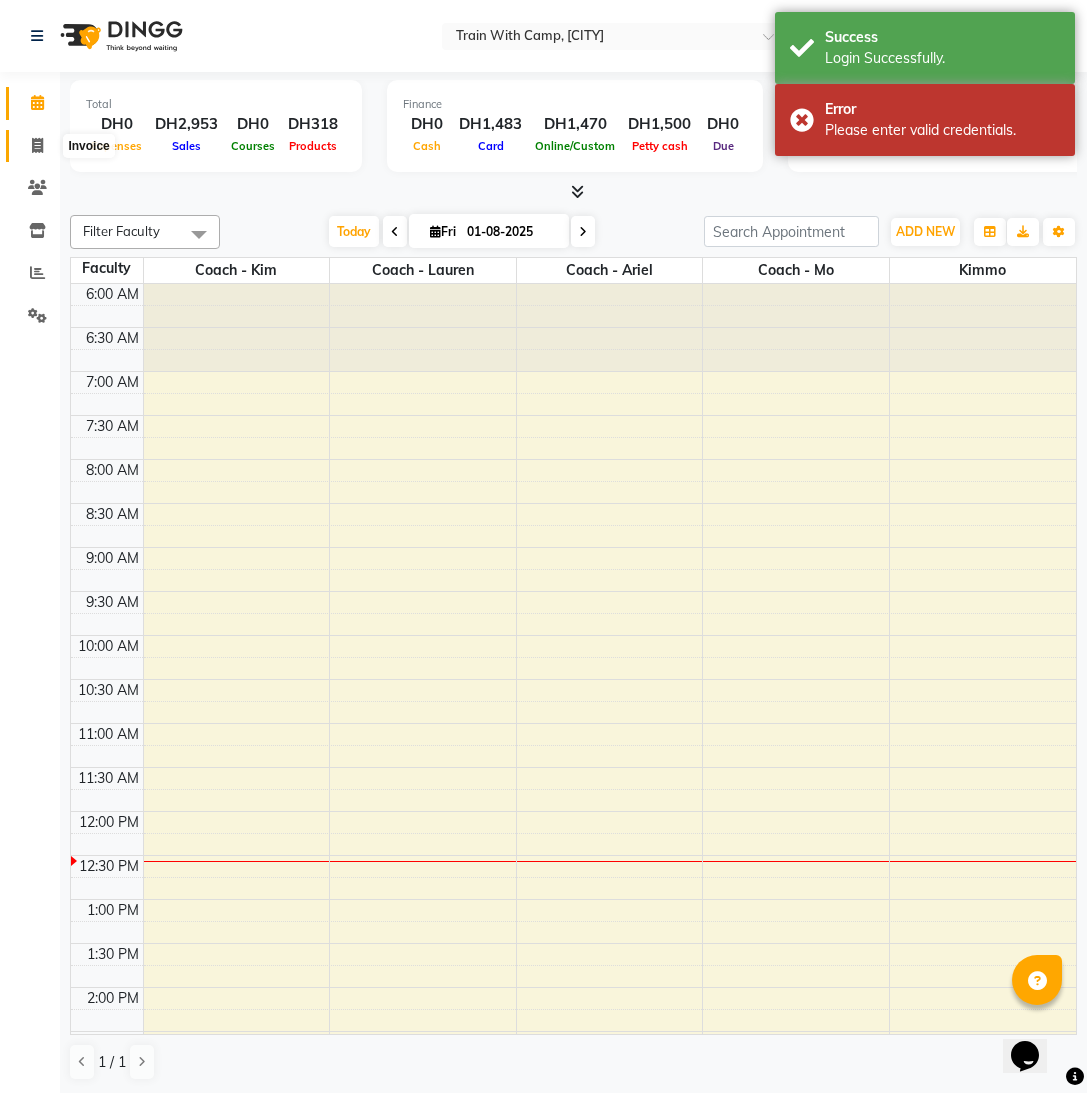 click 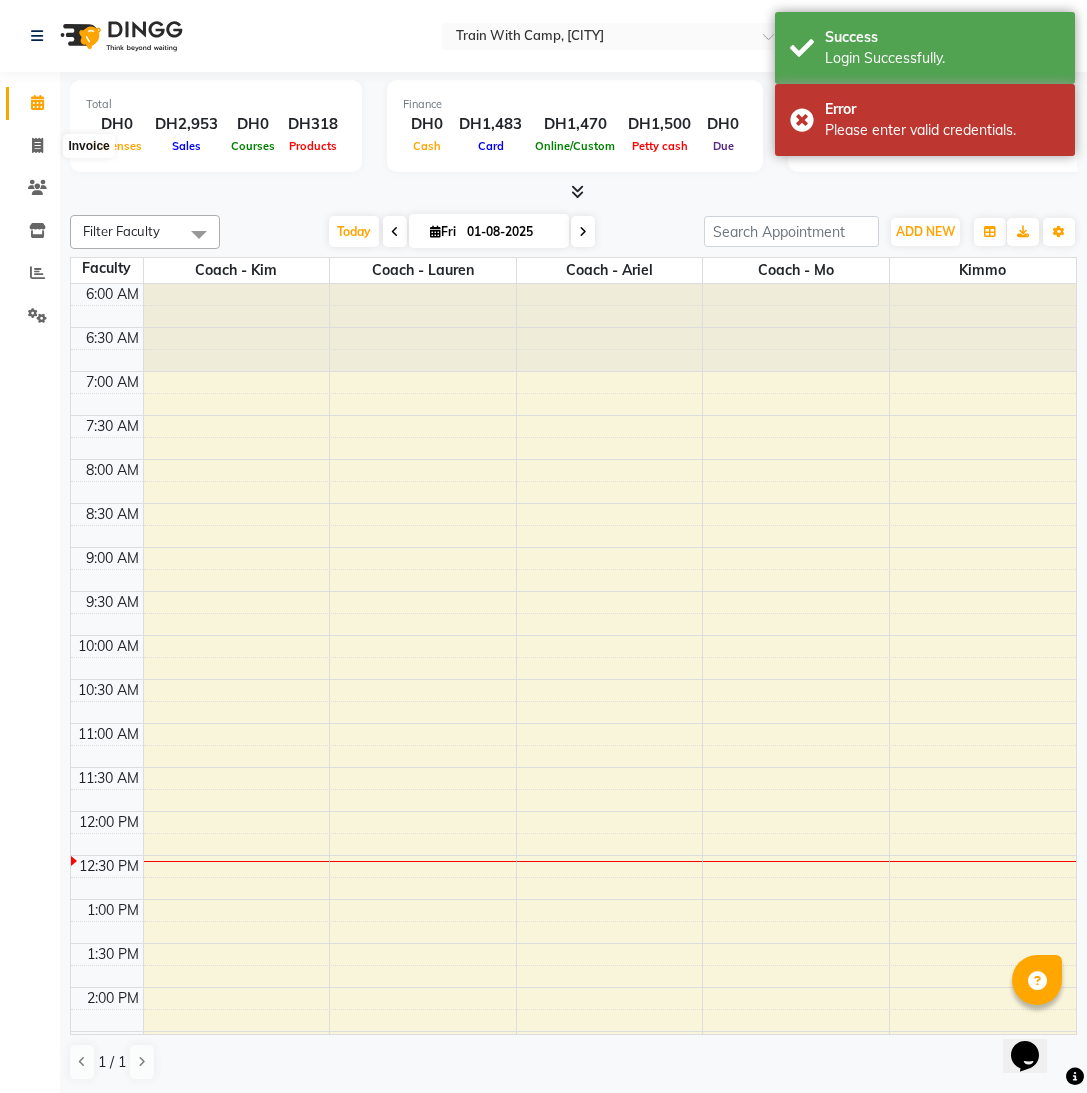 select on "910" 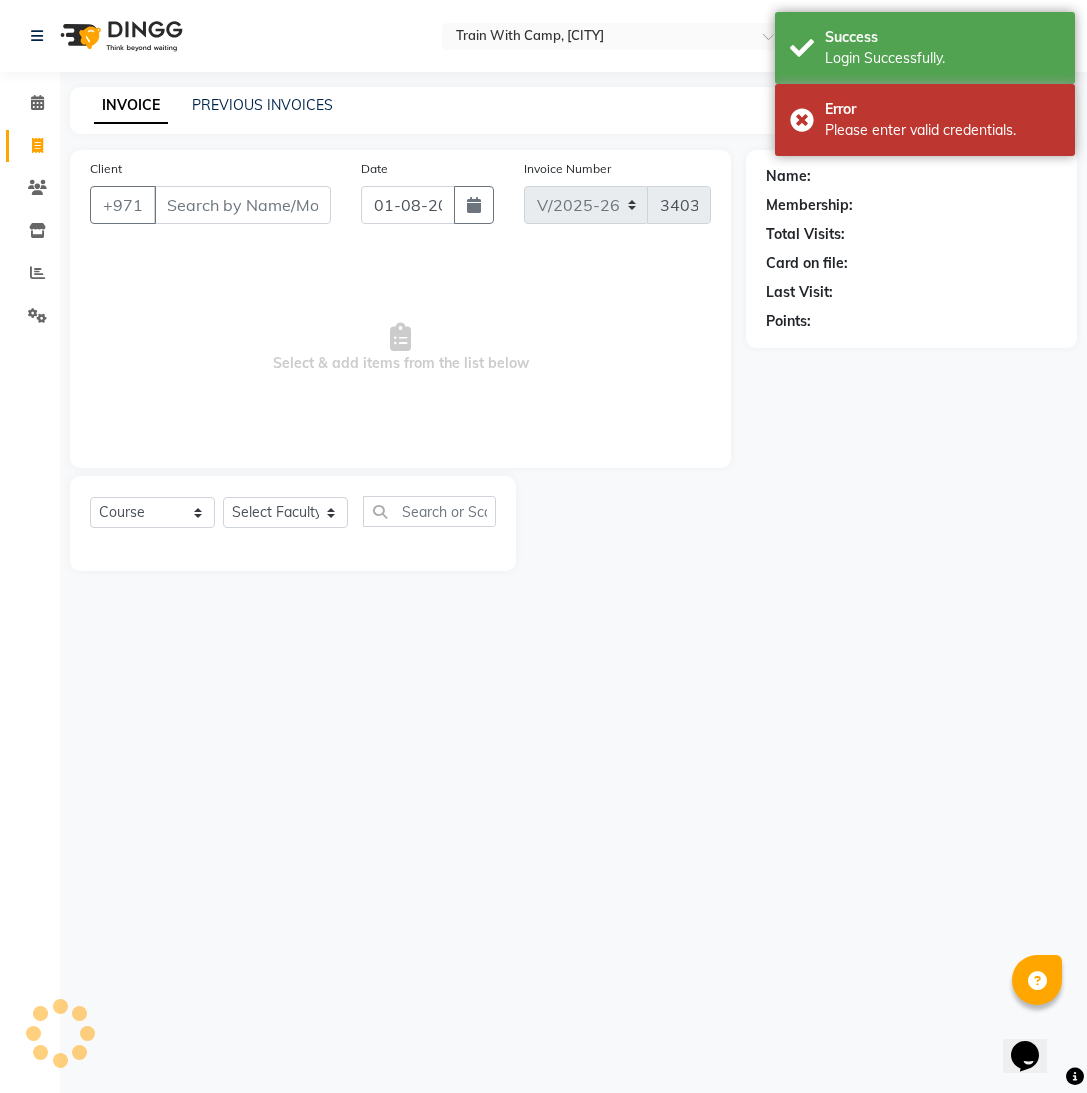 click on "Client" at bounding box center (242, 205) 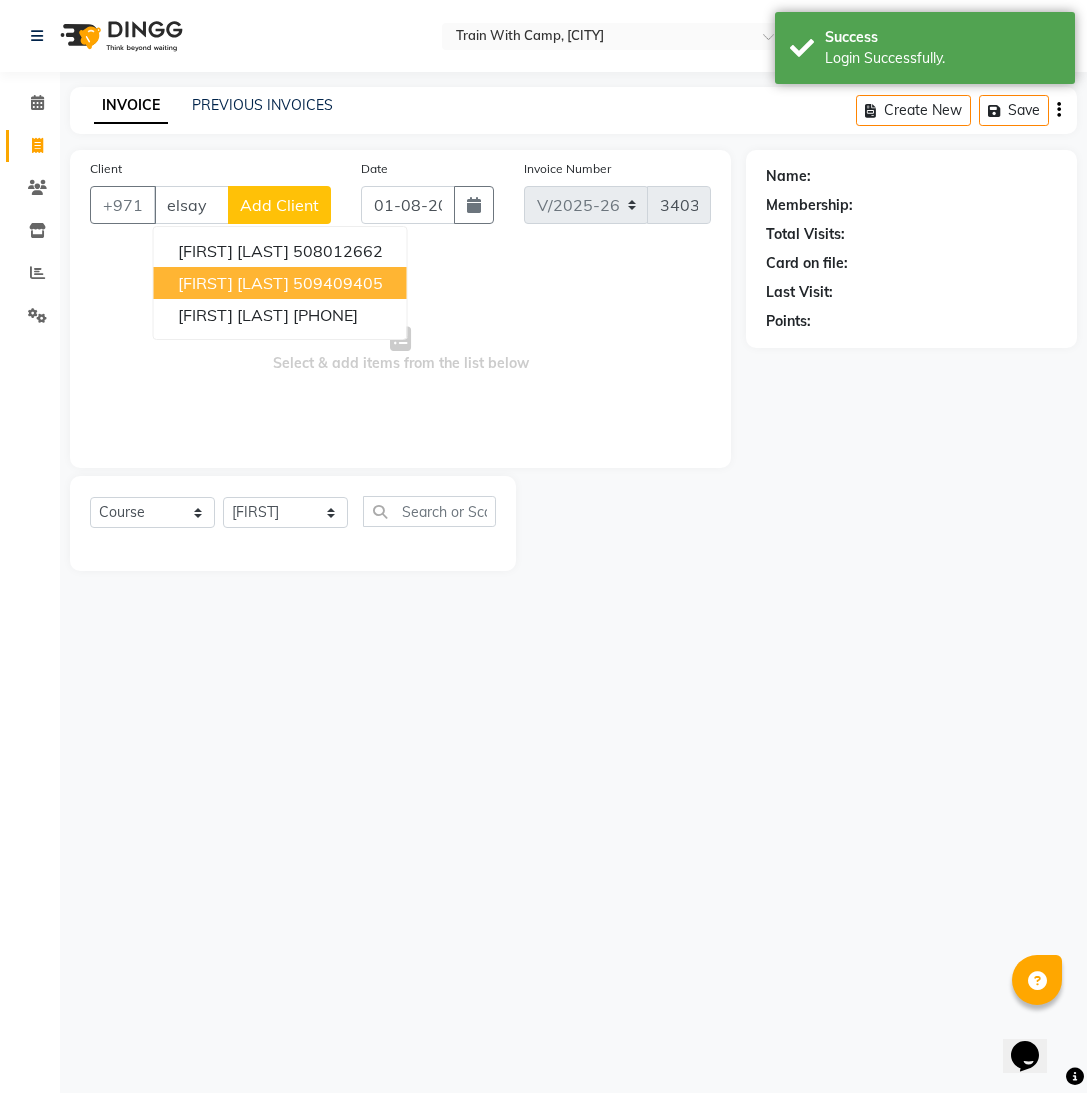 click on "[FIRST] [LAST]" at bounding box center [233, 283] 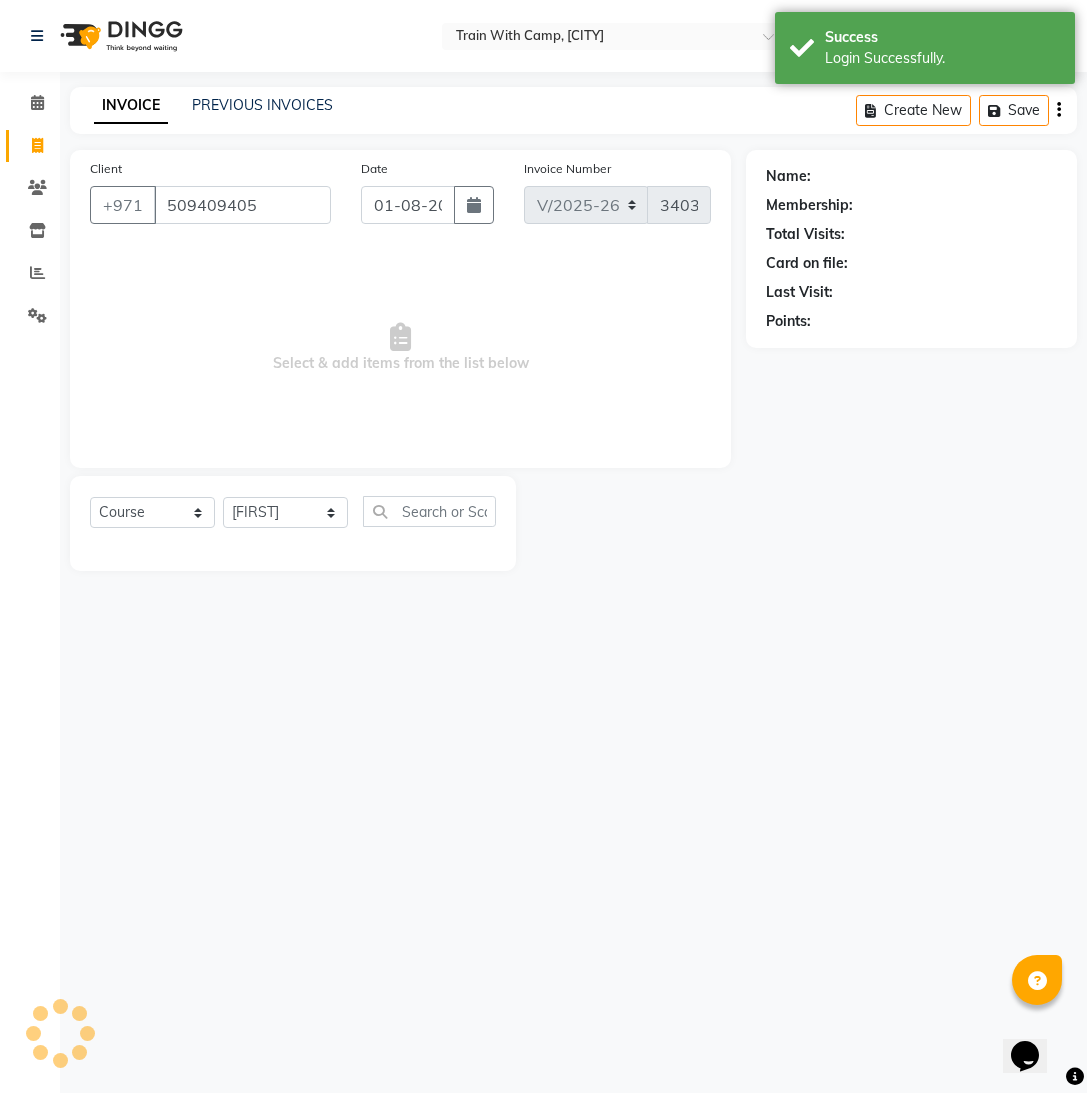type on "509409405" 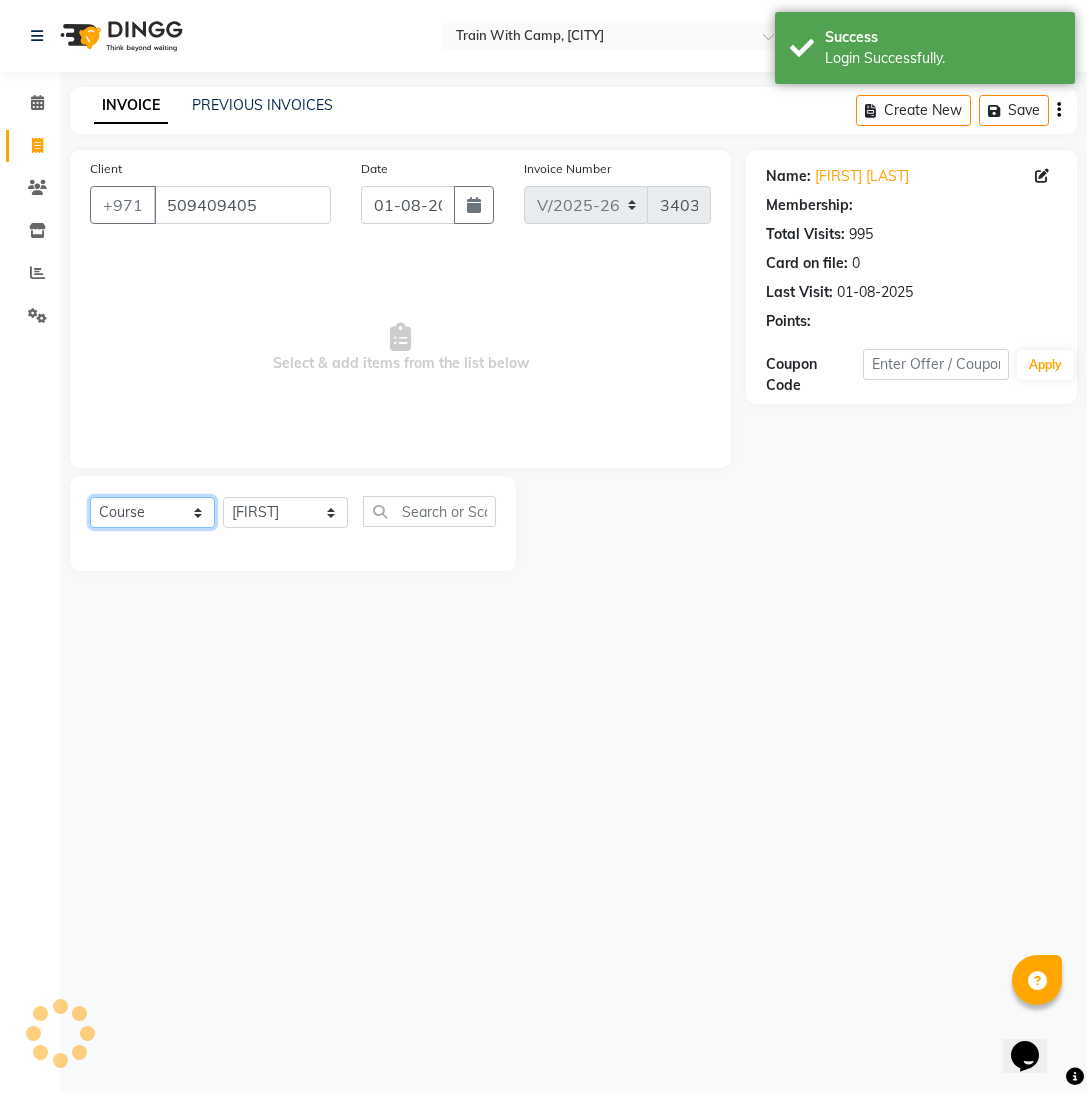 click on "Select  Course  Product  Membership  Package Voucher Prepaid Gift Card" 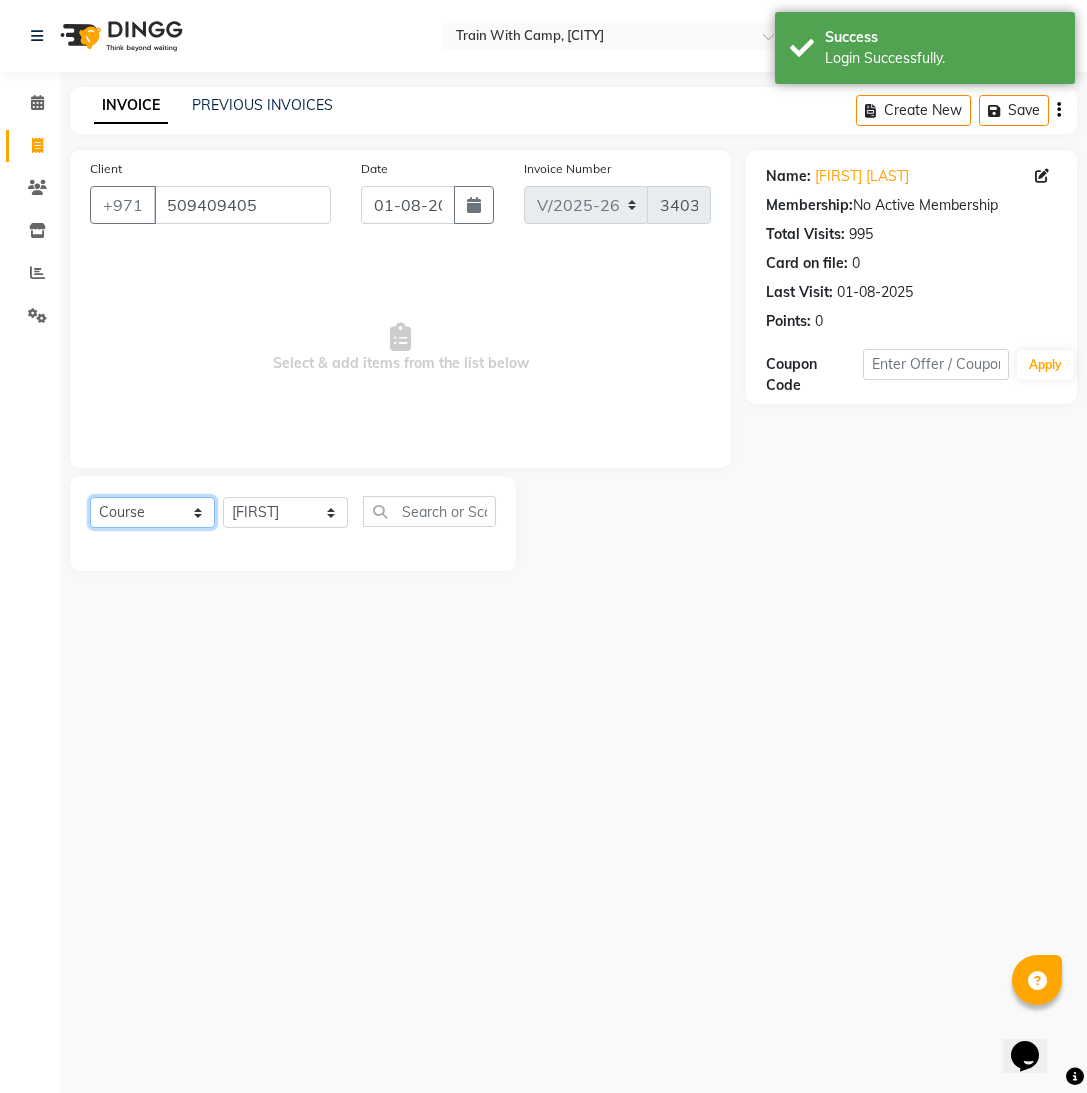 select on "product" 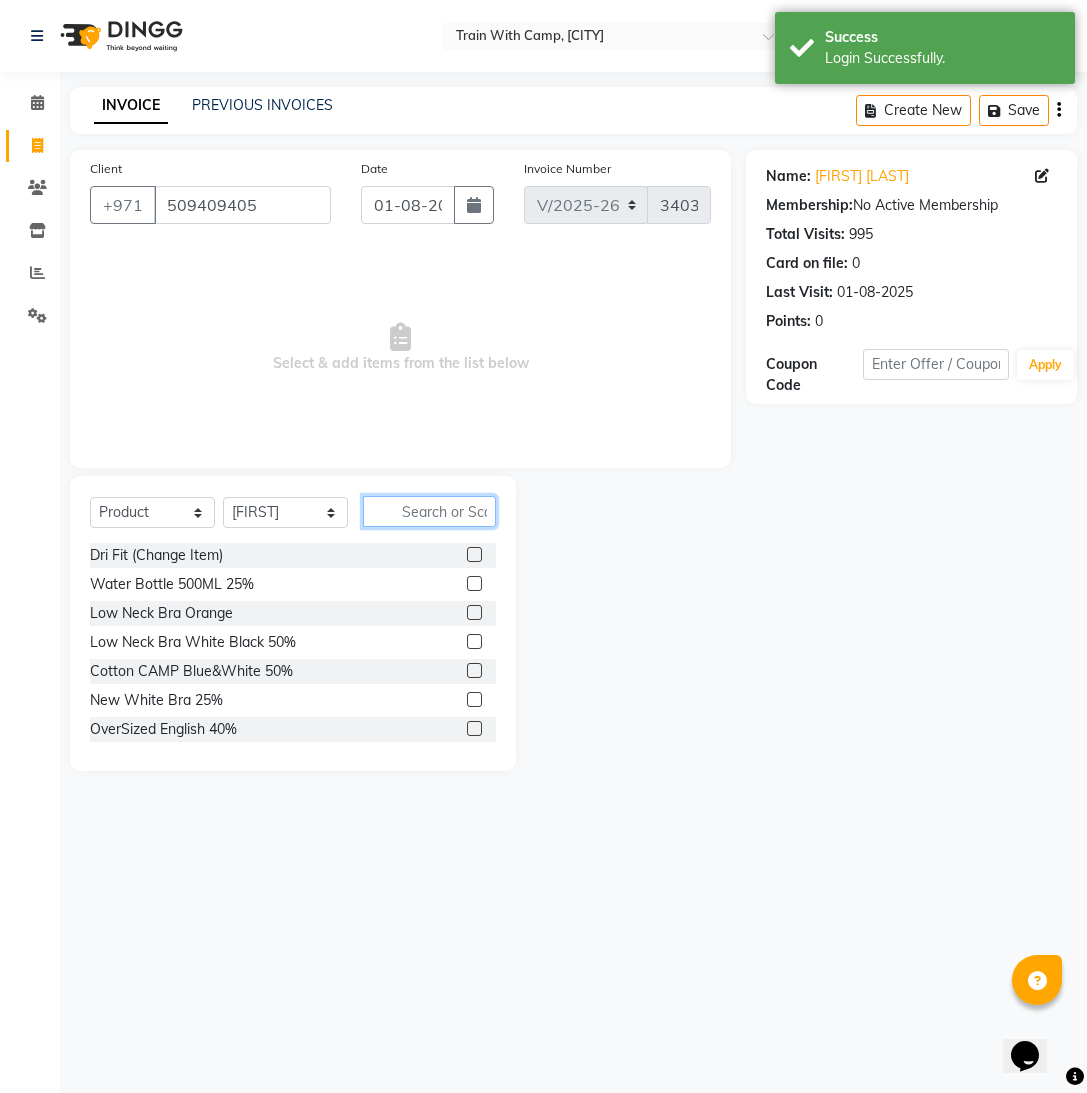 click 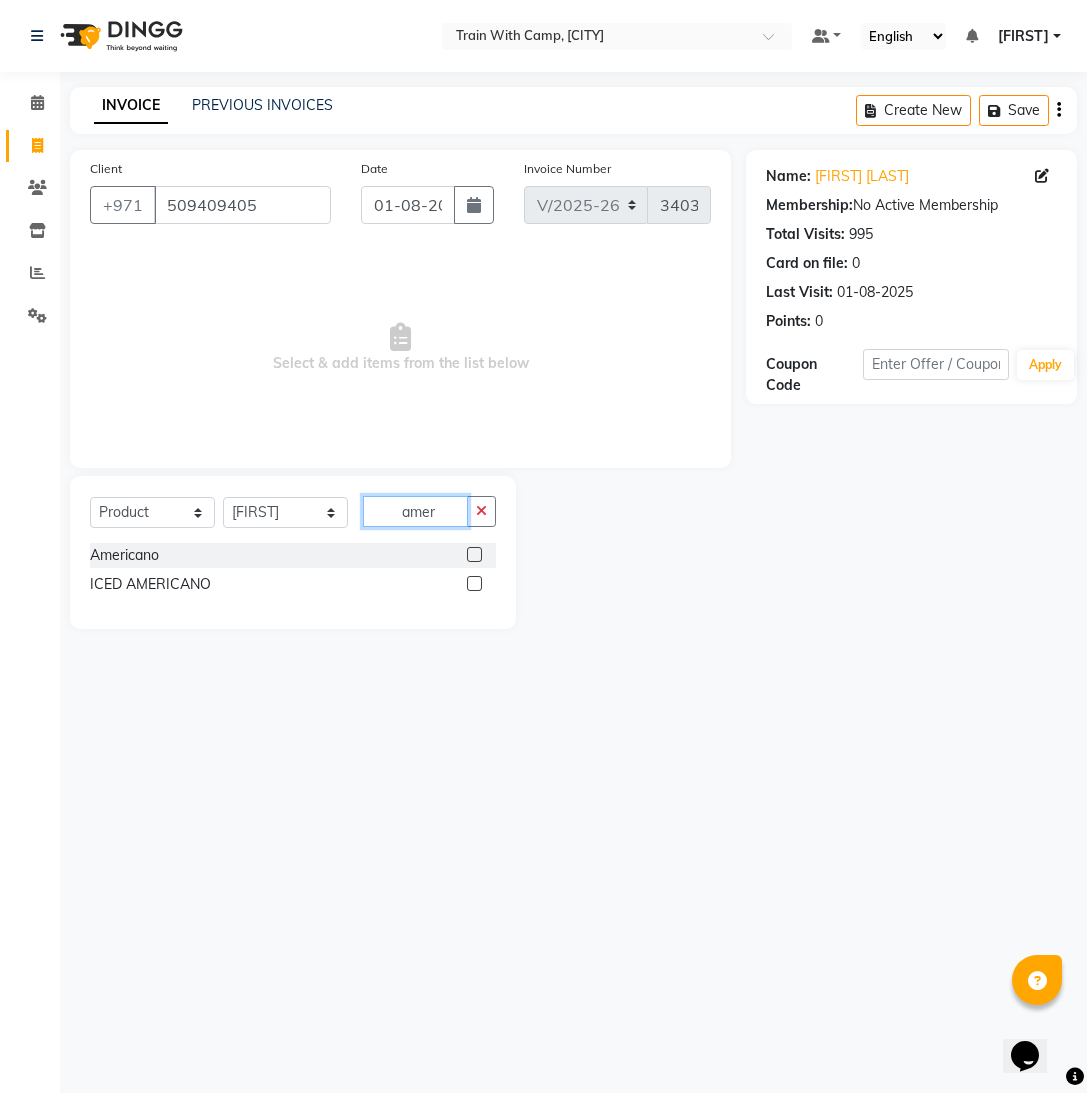 type on "amer" 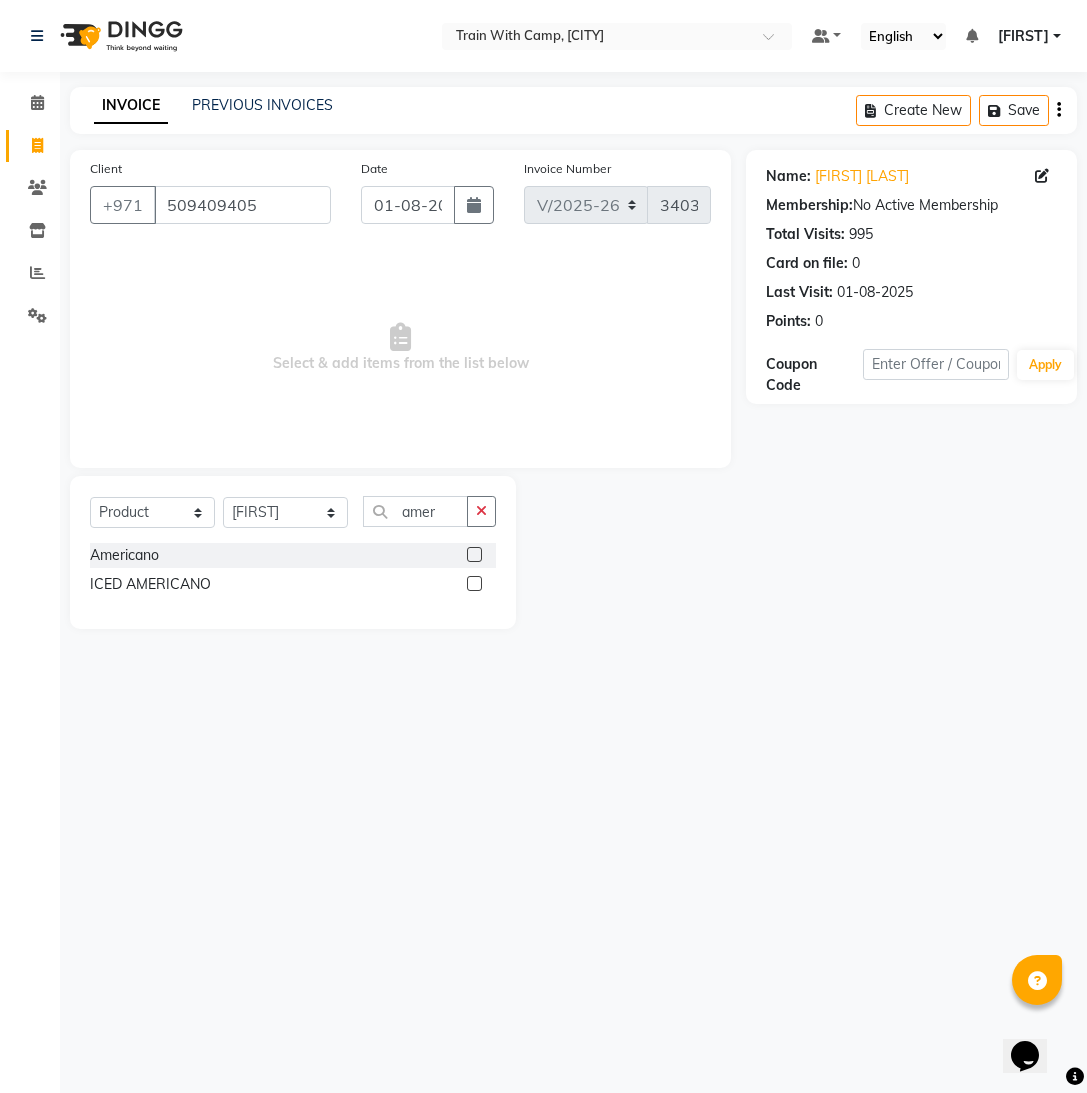click 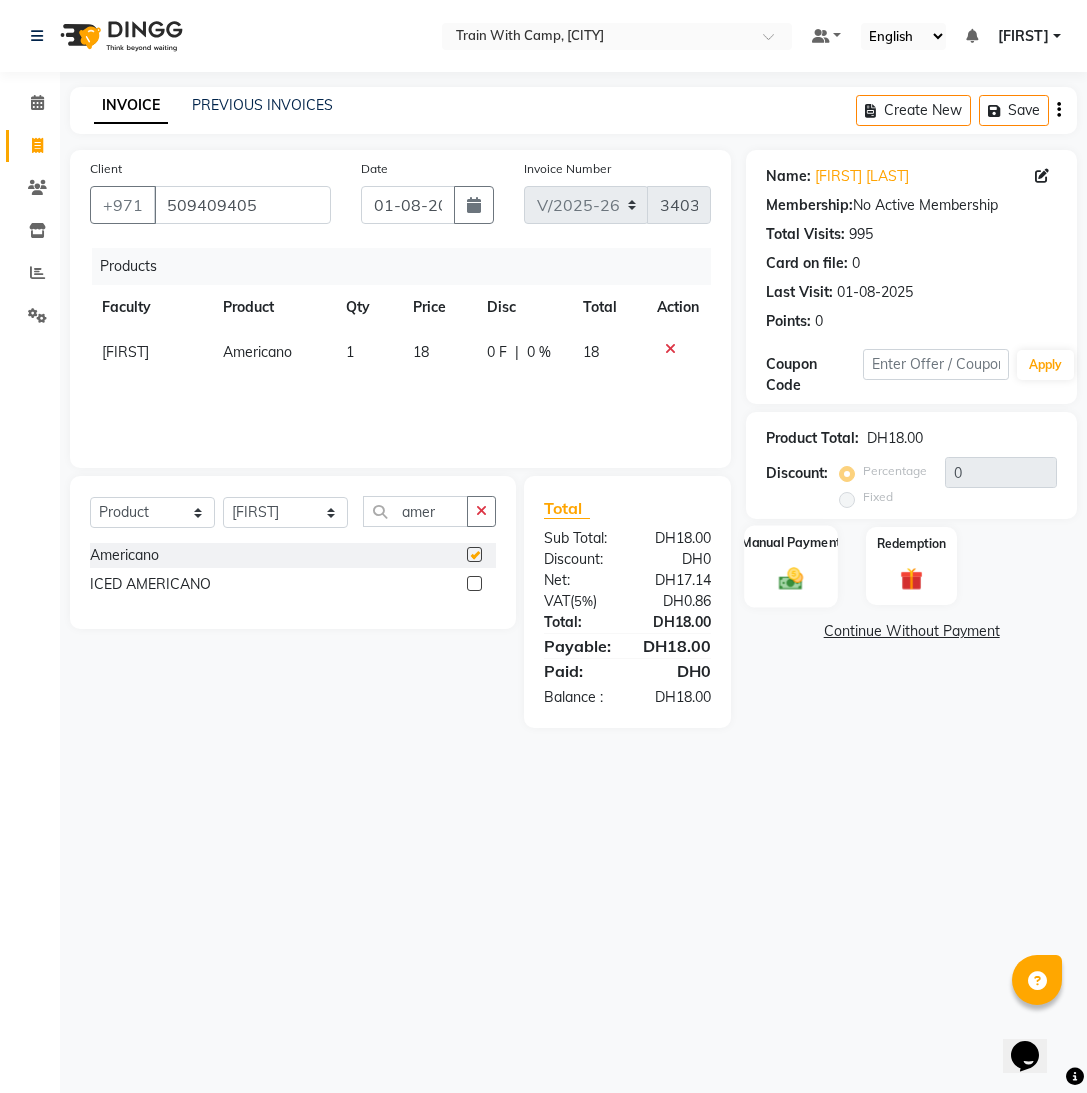 checkbox on "false" 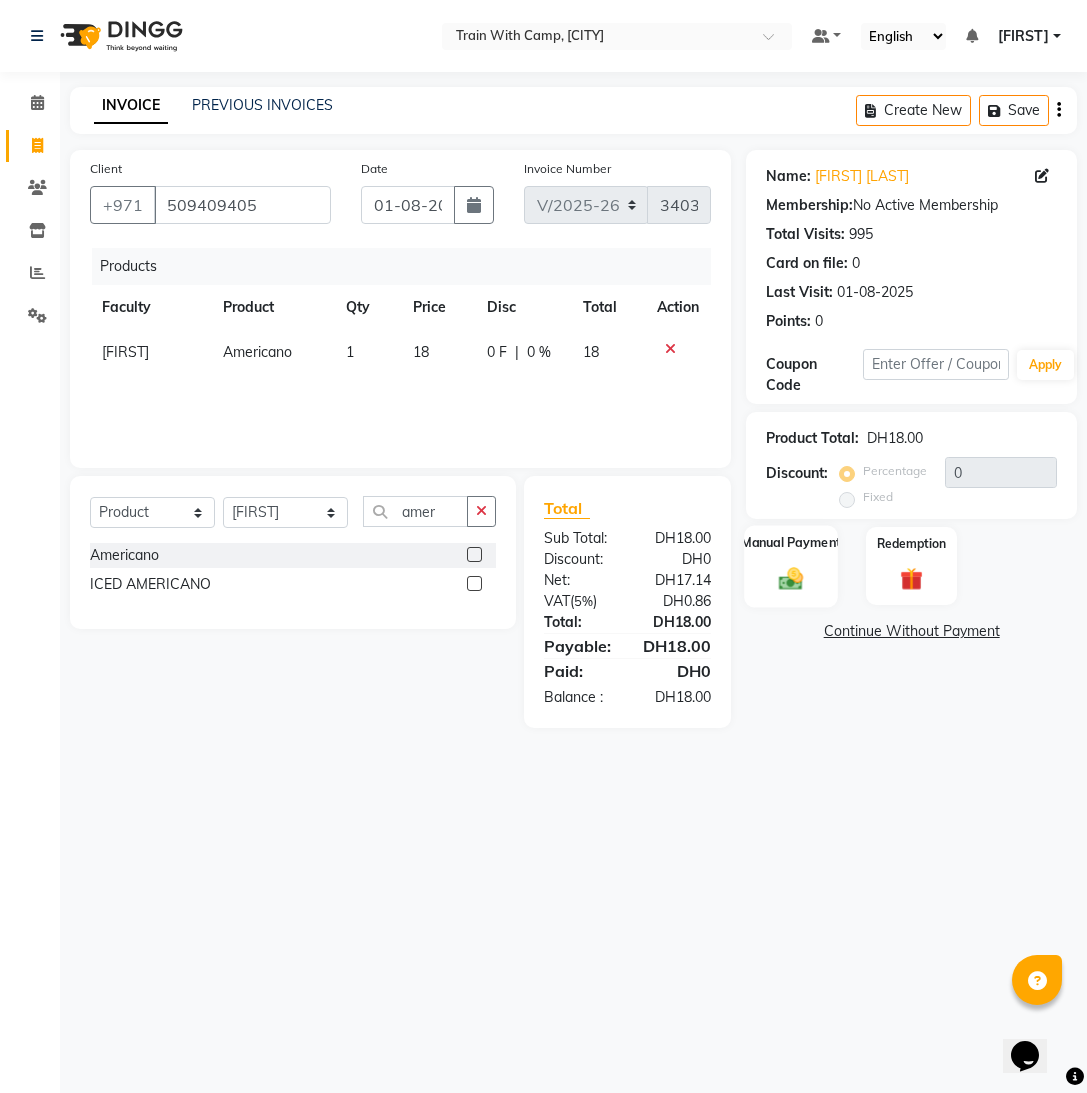 click on "Manual Payment" 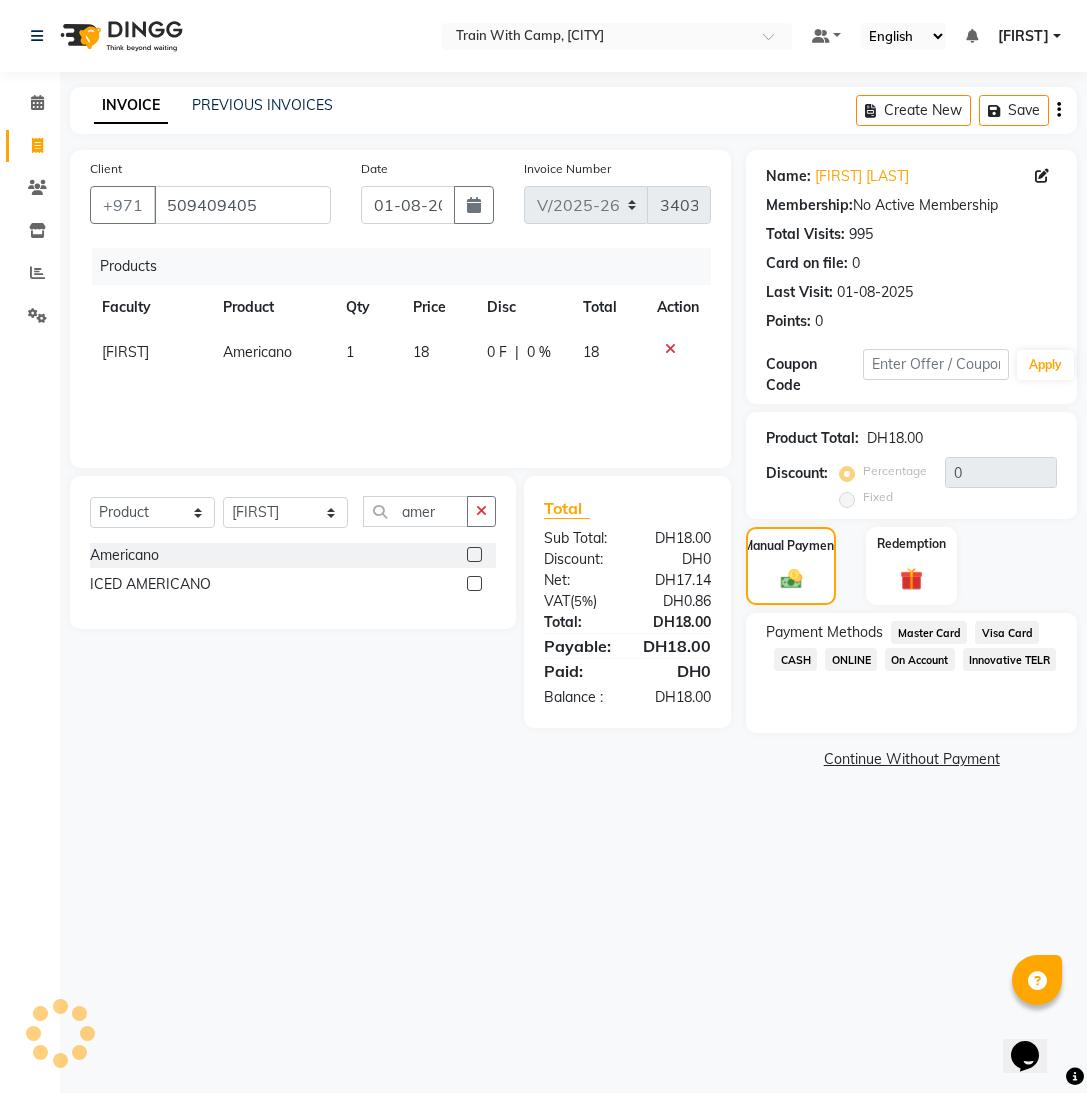 drag, startPoint x: 944, startPoint y: 634, endPoint x: 979, endPoint y: 704, distance: 78.26238 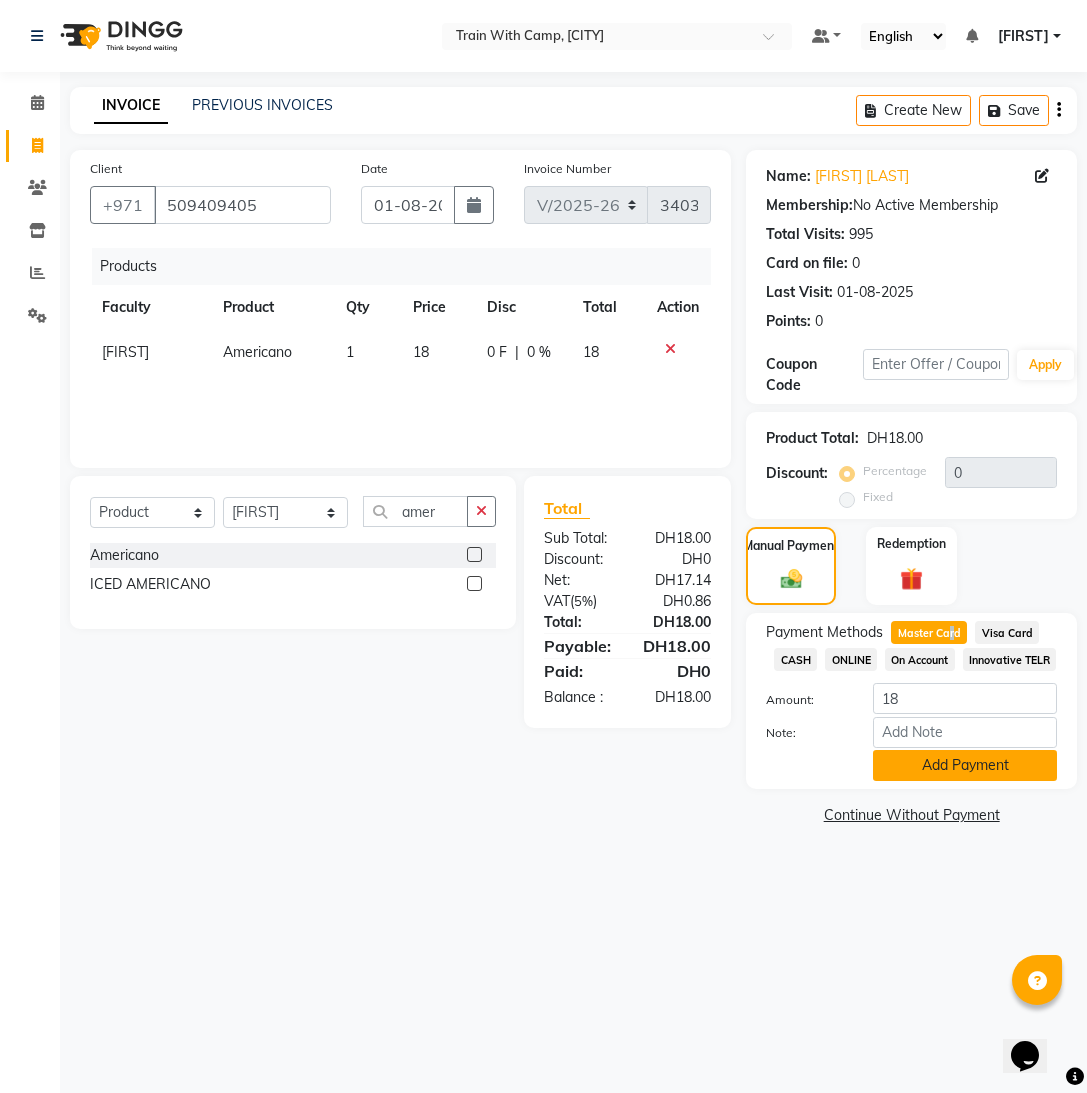 click on "Add Payment" 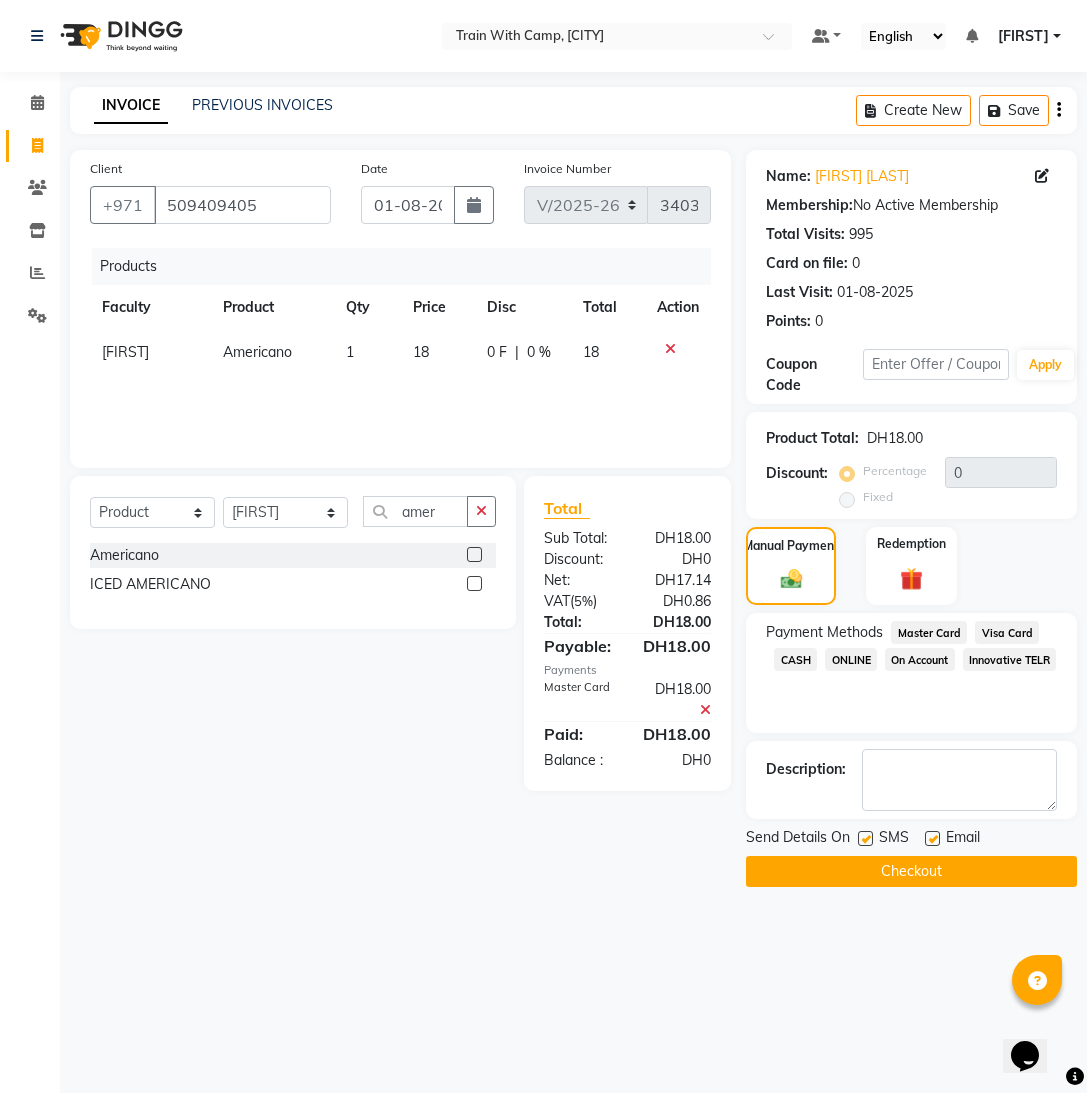 drag, startPoint x: 864, startPoint y: 840, endPoint x: 922, endPoint y: 848, distance: 58.549126 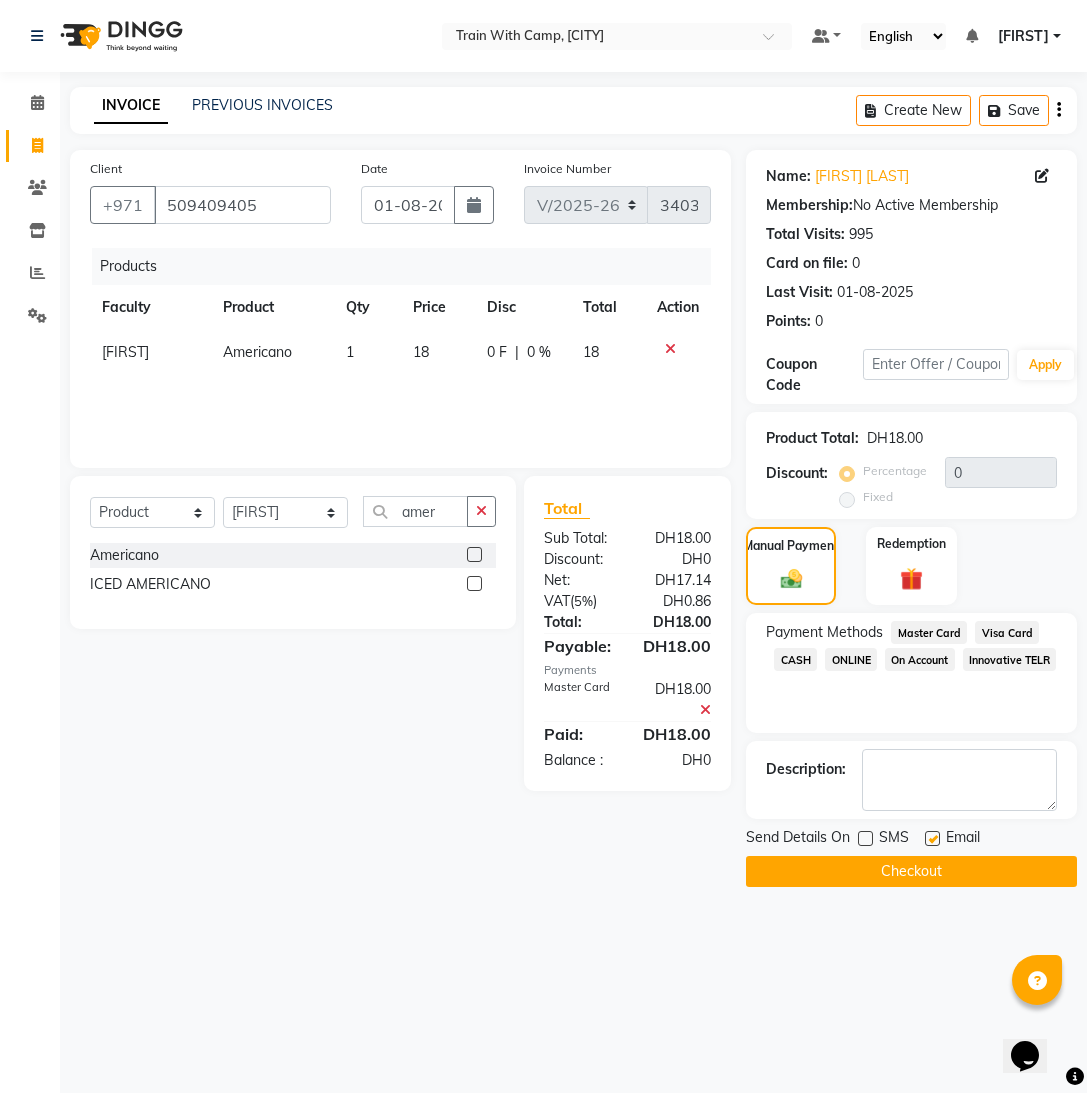 drag, startPoint x: 932, startPoint y: 837, endPoint x: 931, endPoint y: 869, distance: 32.01562 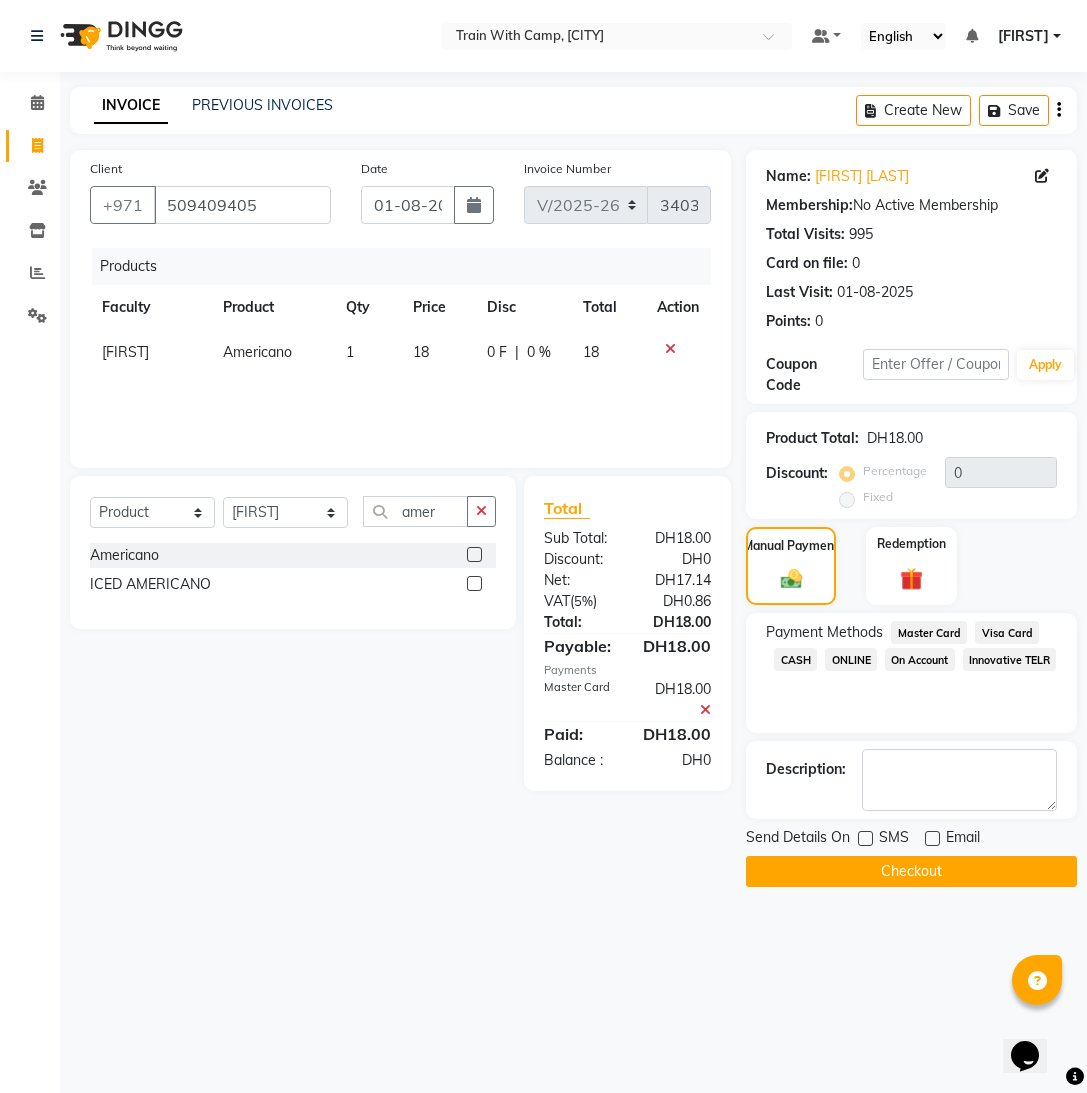 click on "Checkout" 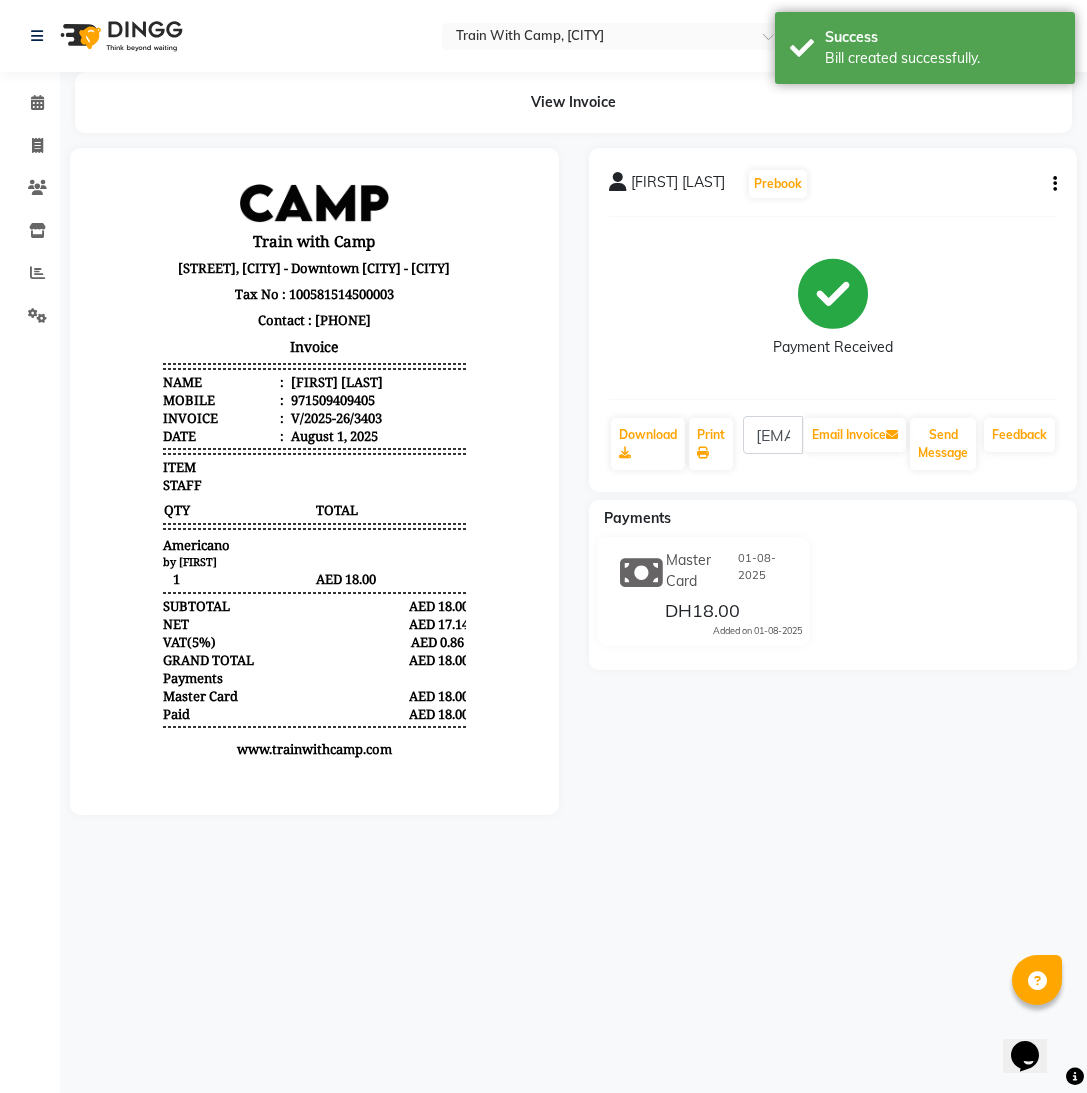 scroll, scrollTop: 0, scrollLeft: 0, axis: both 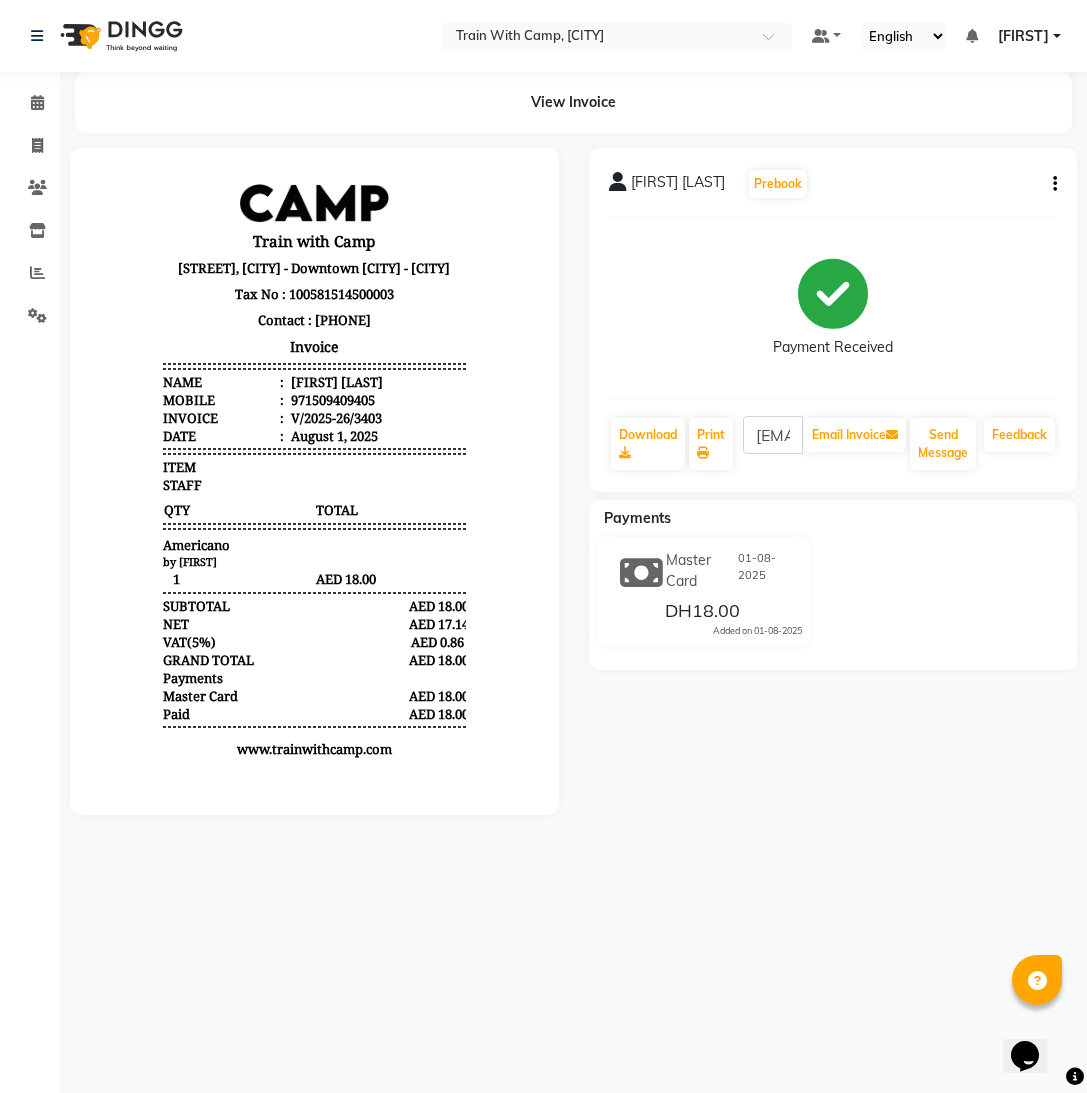 click on "[FIRST]" at bounding box center (1023, 36) 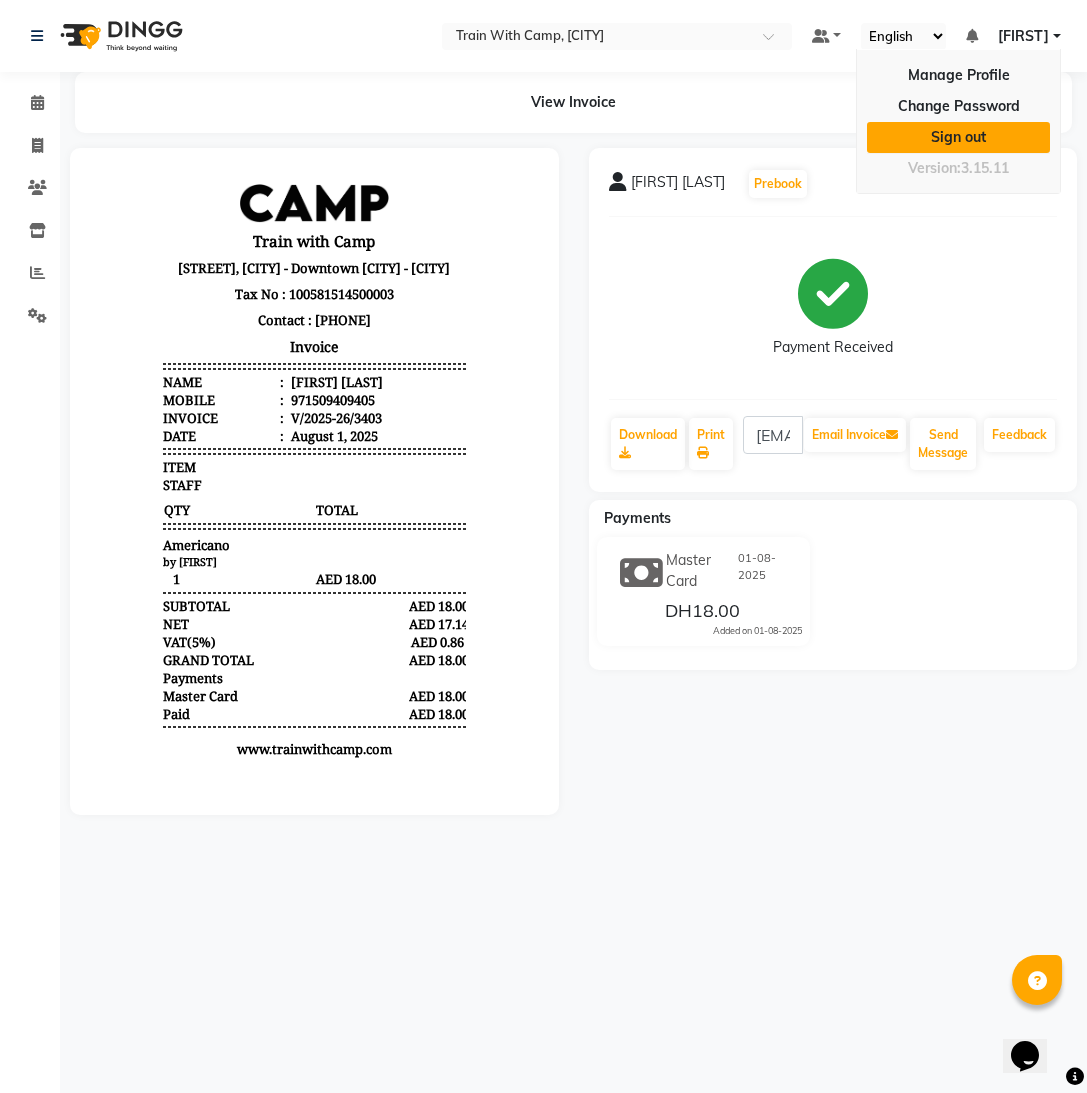 click on "Sign out" at bounding box center [958, 137] 